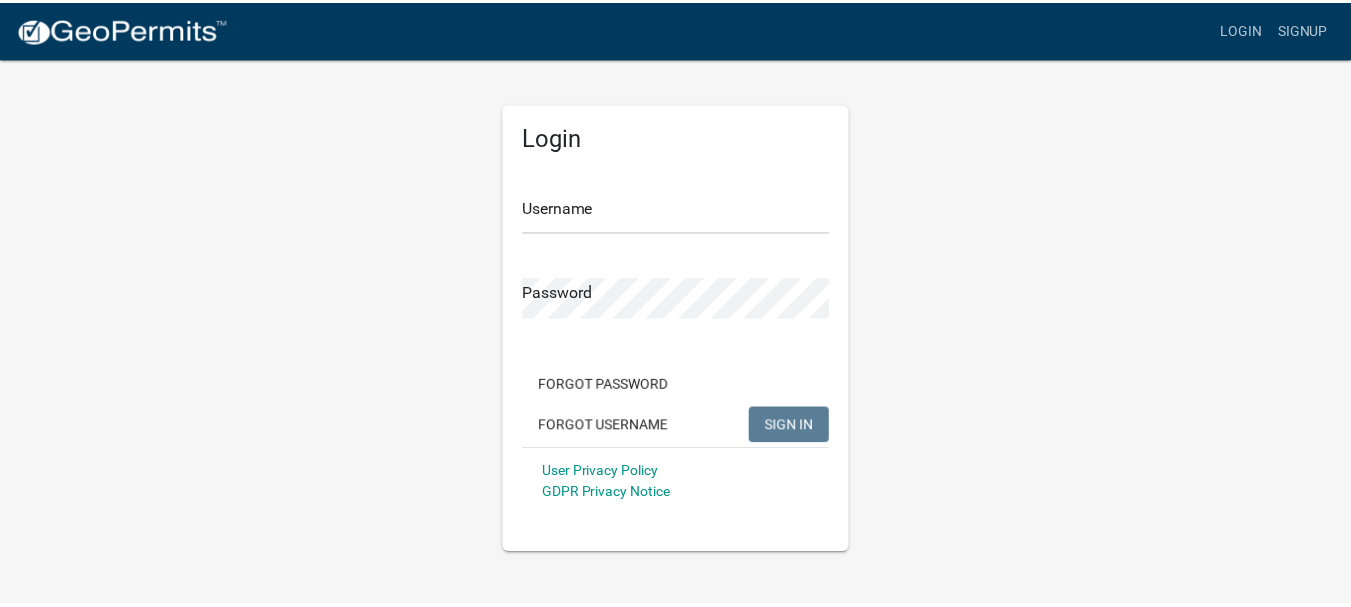 scroll, scrollTop: 0, scrollLeft: 0, axis: both 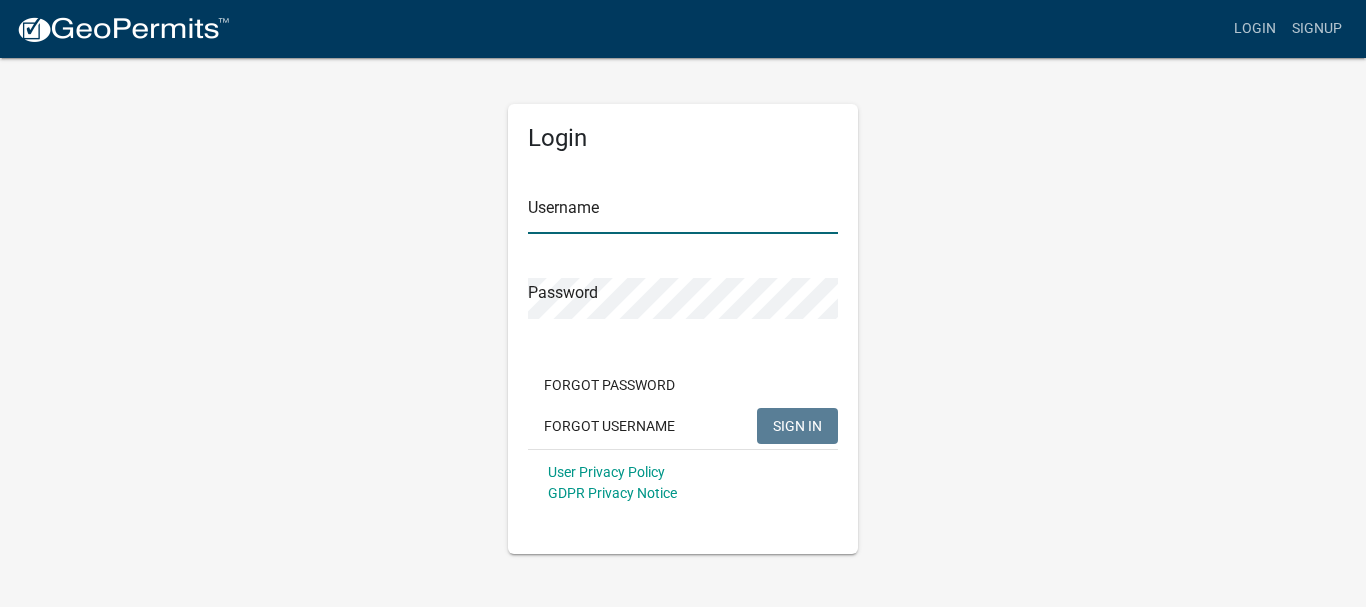 type on "shrihari7" 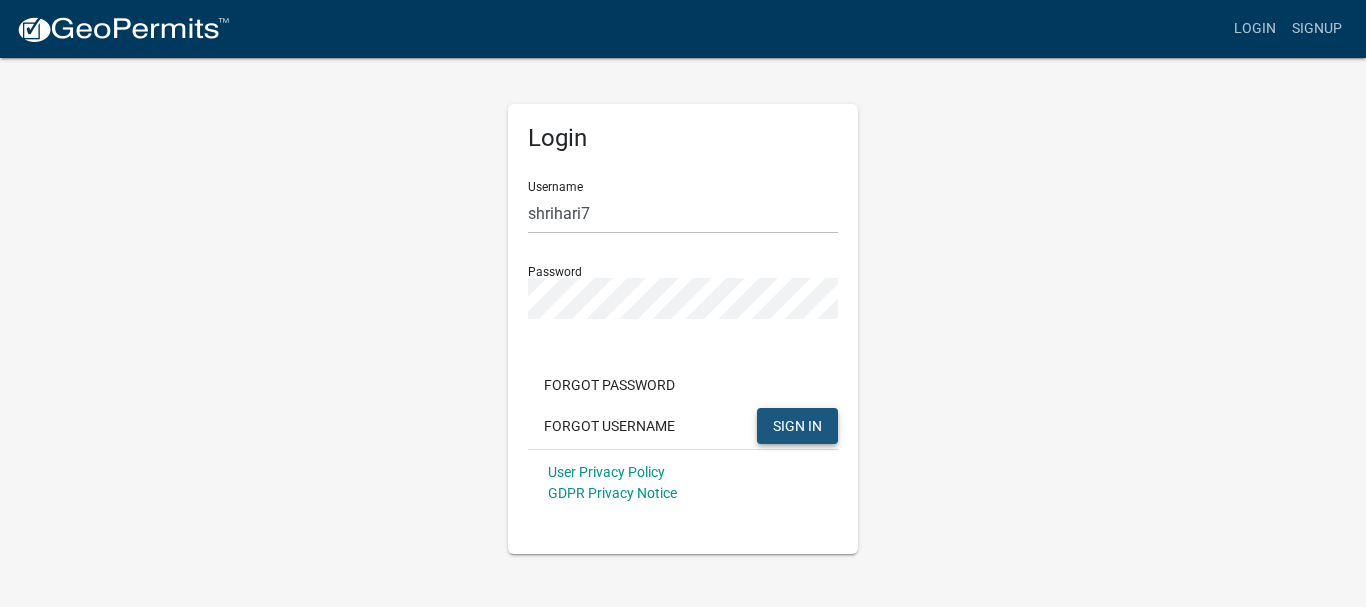 click on "SIGN IN" 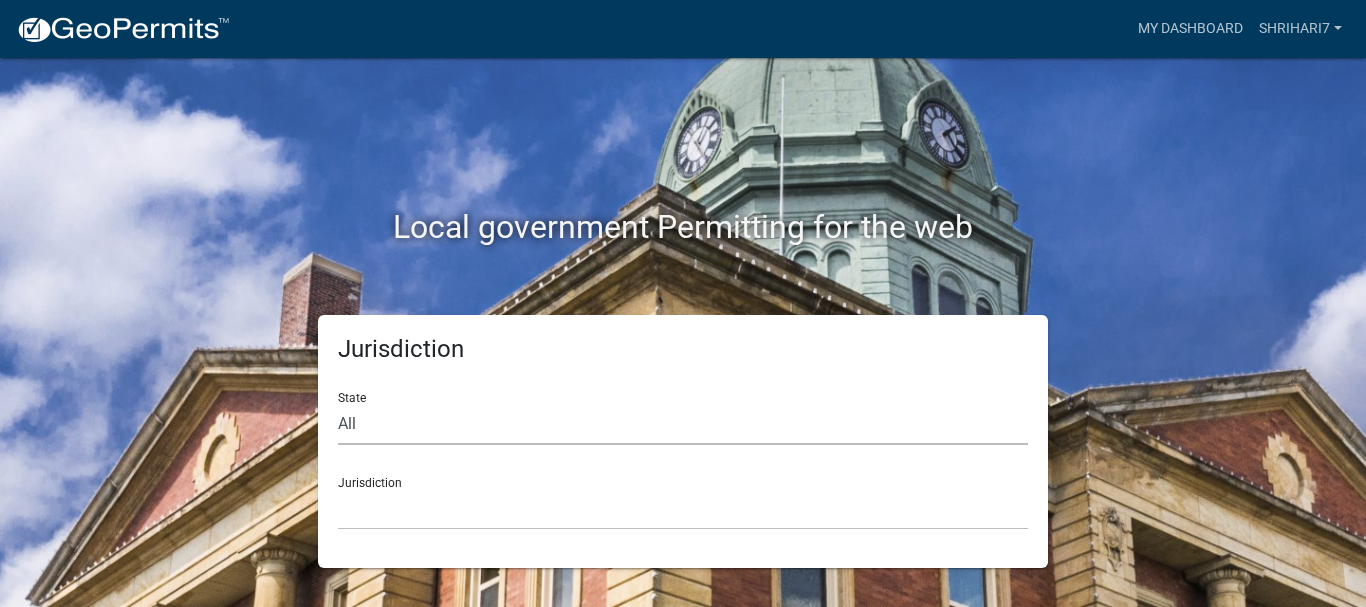 click on "All  Colorado   Georgia   Indiana   Iowa   Kansas   Minnesota   Ohio   South Carolina   Wisconsin" 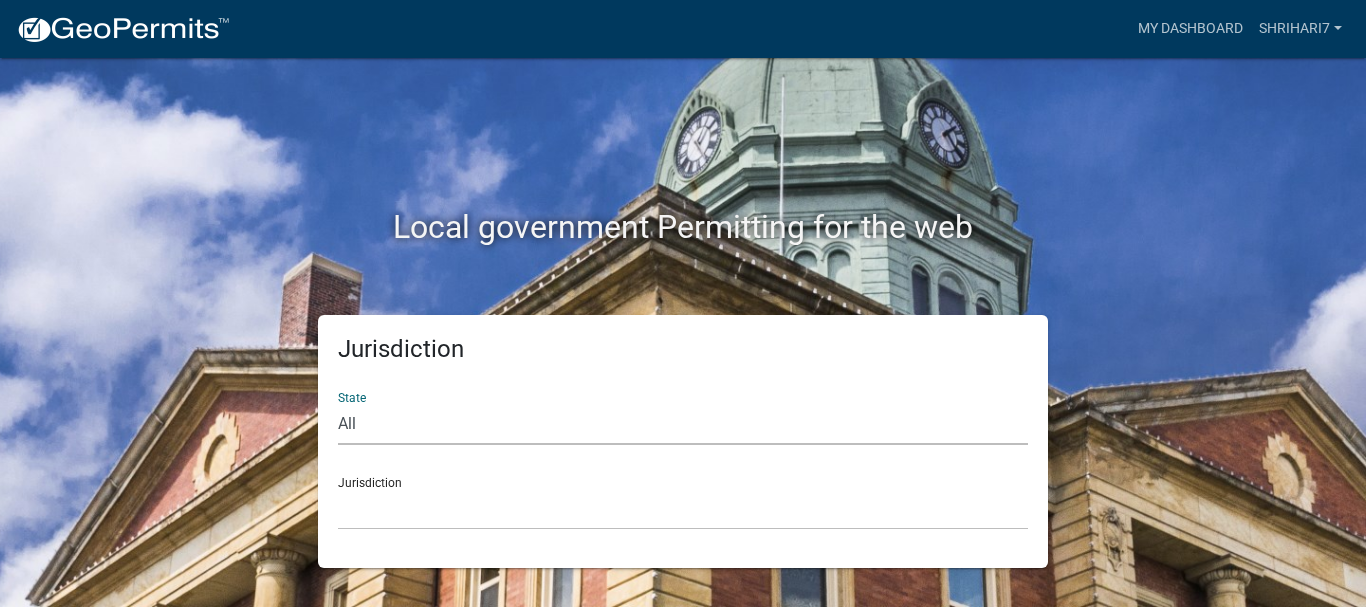 select on "Indiana" 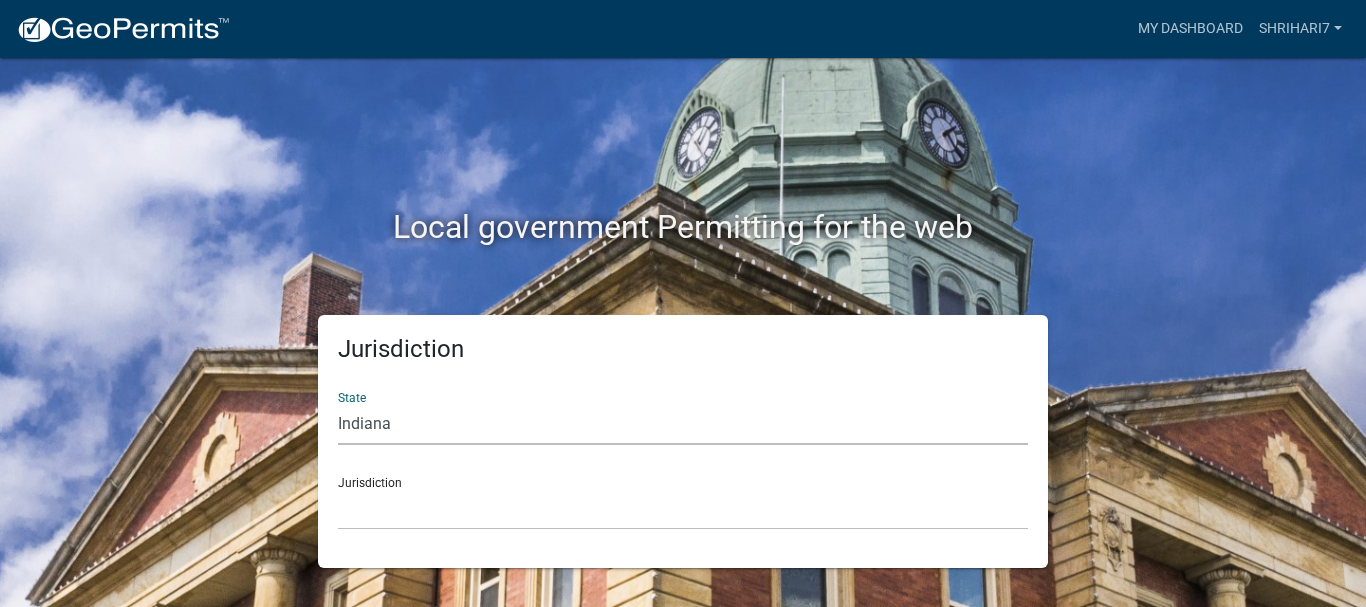 click on "All  Colorado   Georgia   Indiana   Iowa   Kansas   Minnesota   Ohio   South Carolina   Wisconsin" 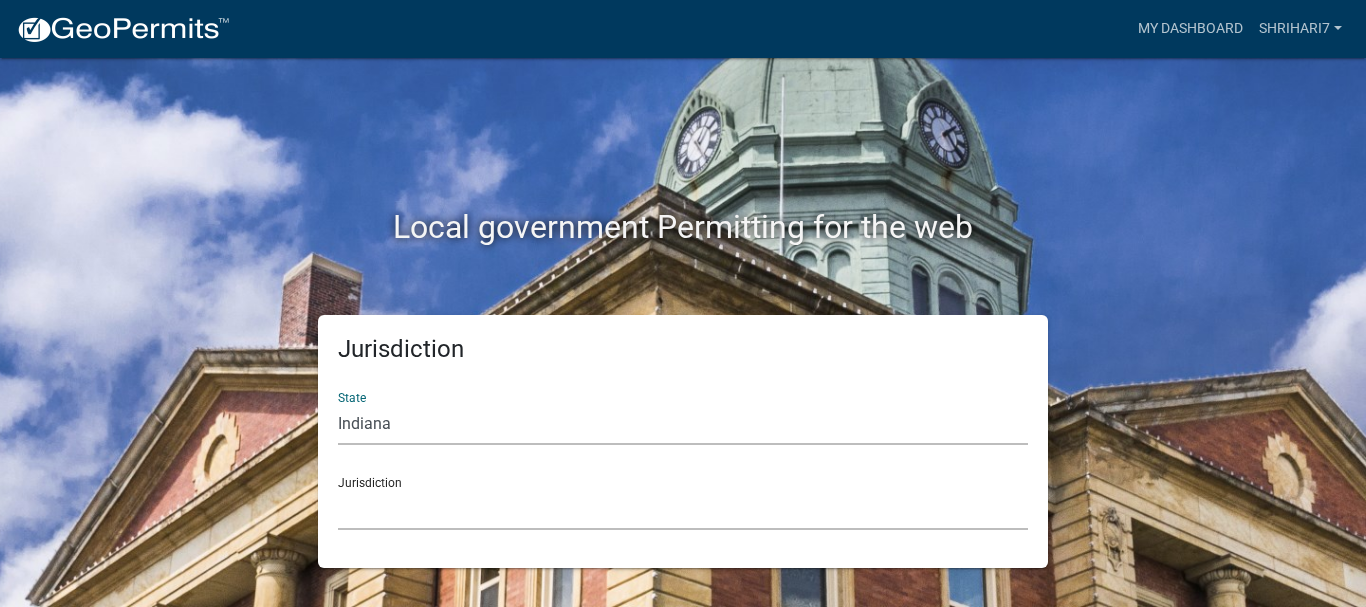 click on "City of Charlestown, Indiana City of Jeffersonville, Indiana City of Logansport, Indiana Decatur County, Indiana Grant County, Indiana Howard County, Indiana Huntington County, Indiana Jasper County, Indiana Kosciusko County, Indiana La Porte County, Indiana Miami County, Indiana Montgomery County, Indiana Morgan County, Indiana Newton County, Indiana Porter County, Indiana River Ridge Development Authority, Indiana Tippecanoe County, Indiana Vigo County, Indiana Wells County, Indiana Whitley County, Indiana" 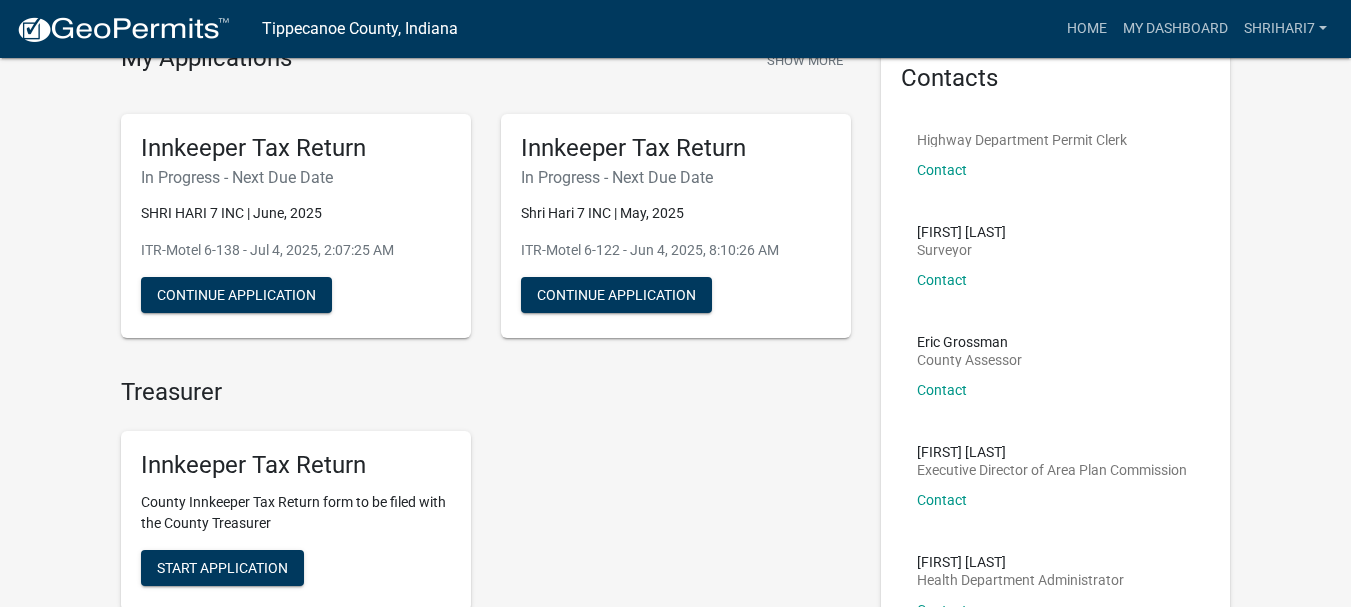 scroll, scrollTop: 200, scrollLeft: 0, axis: vertical 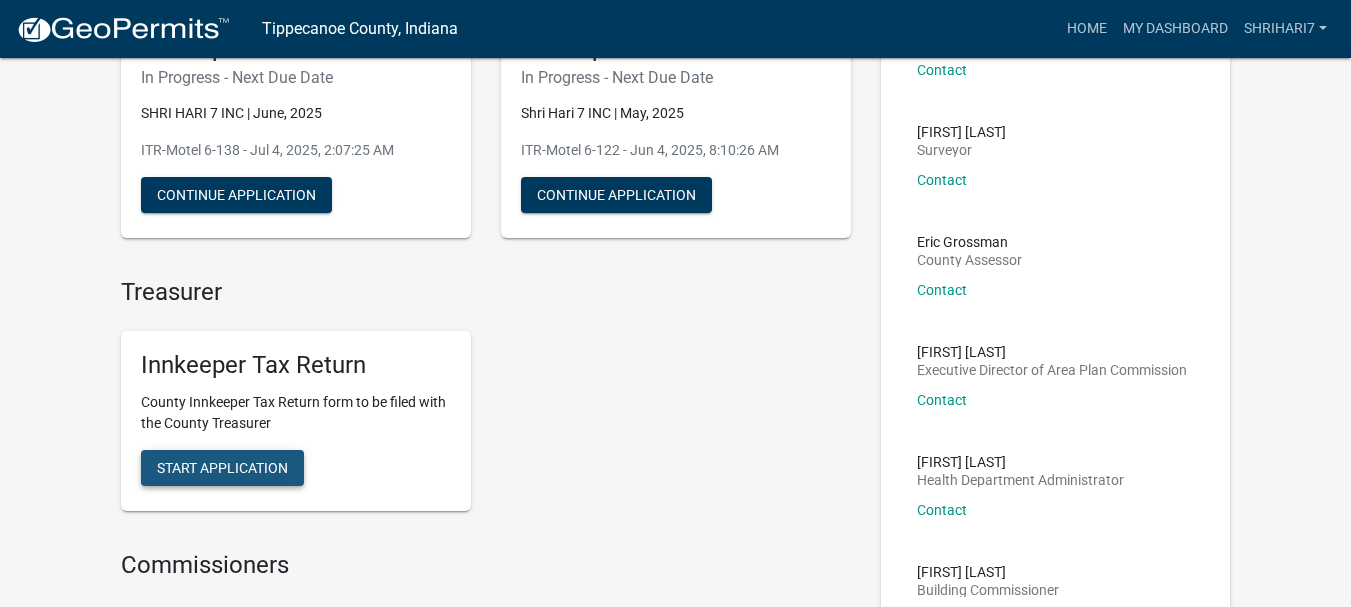 click on "Start Application" at bounding box center (222, 468) 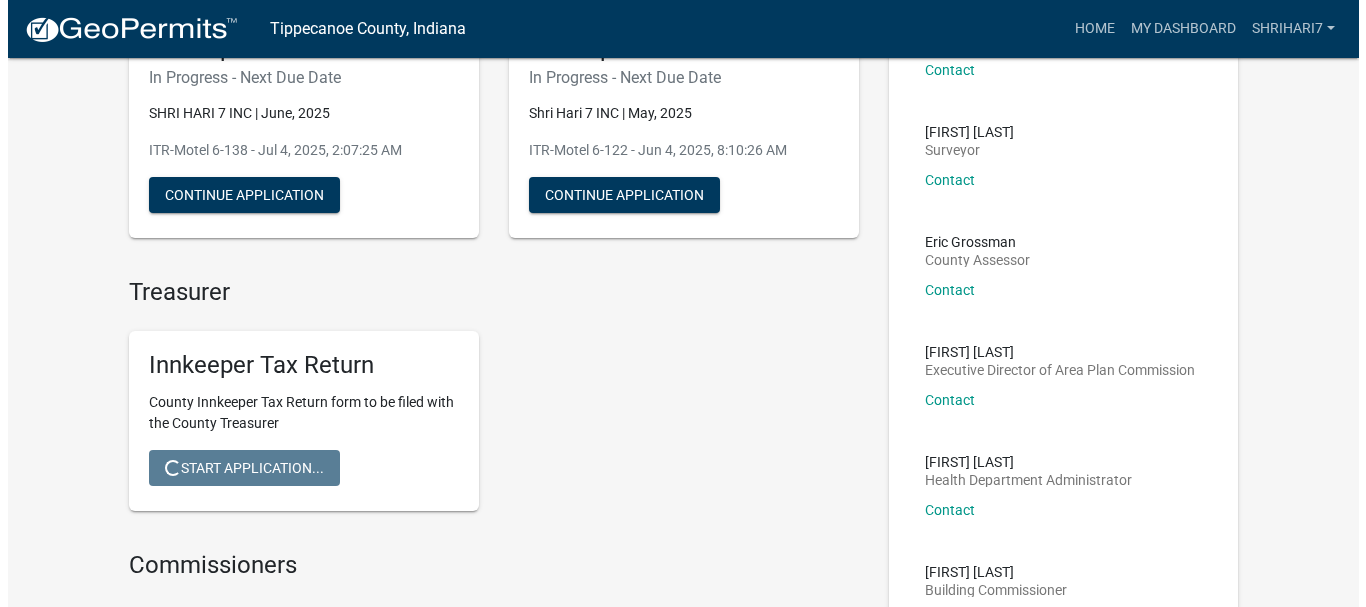 scroll, scrollTop: 0, scrollLeft: 0, axis: both 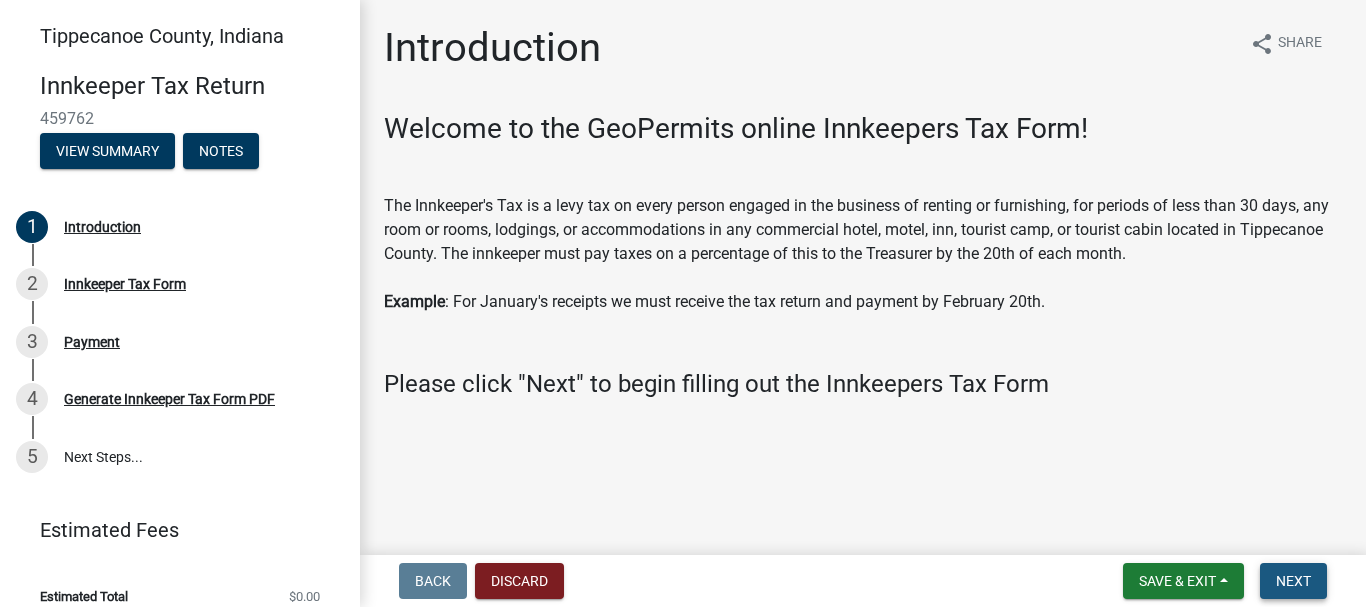 click on "Next" at bounding box center [1293, 581] 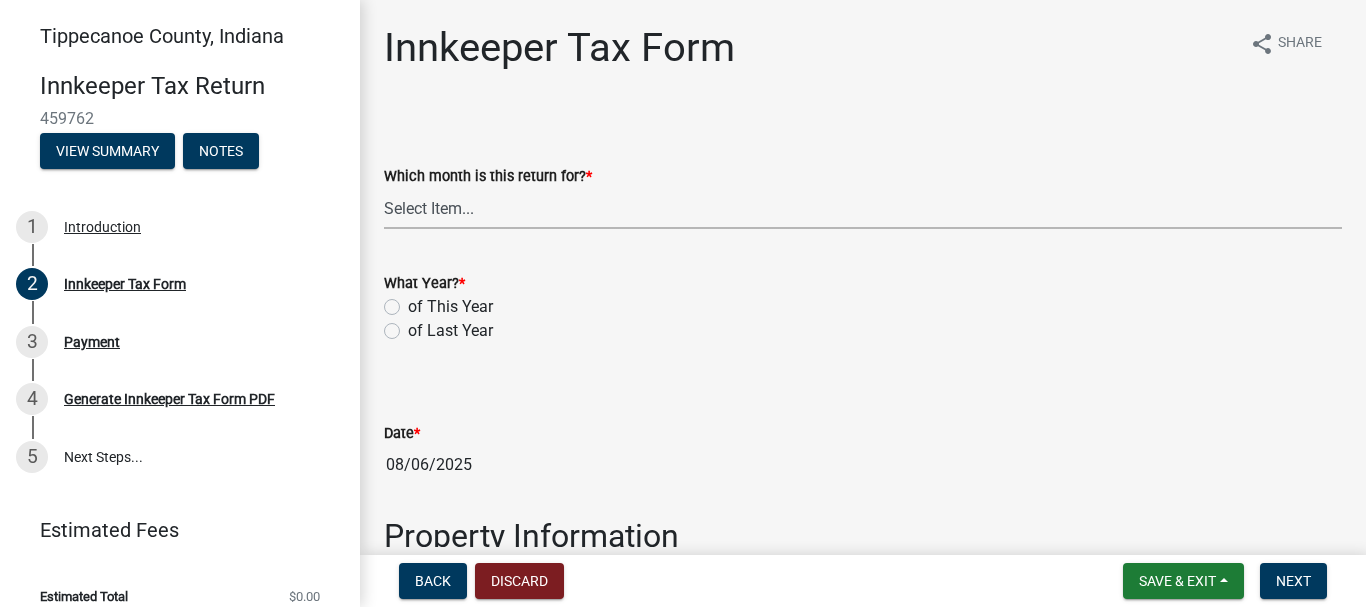 click on "Select Item...   January   February   March   April   May   June   July   August   September   October   November   December" at bounding box center [863, 208] 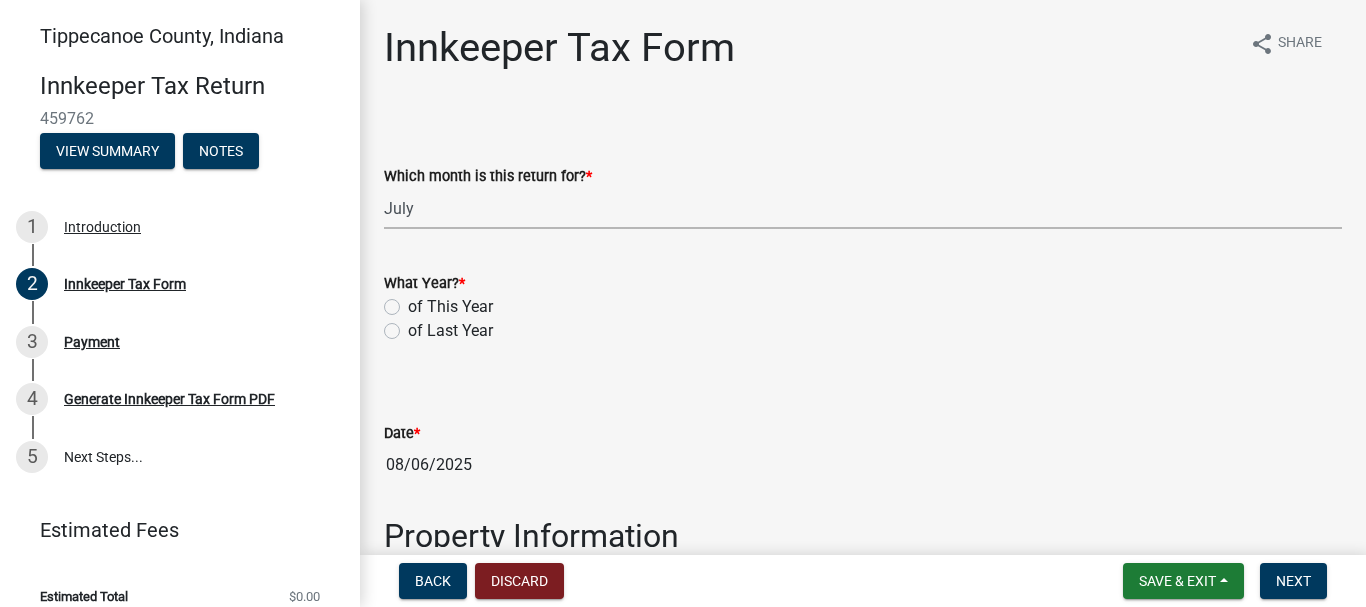 click on "Select Item...   January   February   March   April   May   June   July   August   September   October   November   December" at bounding box center [863, 208] 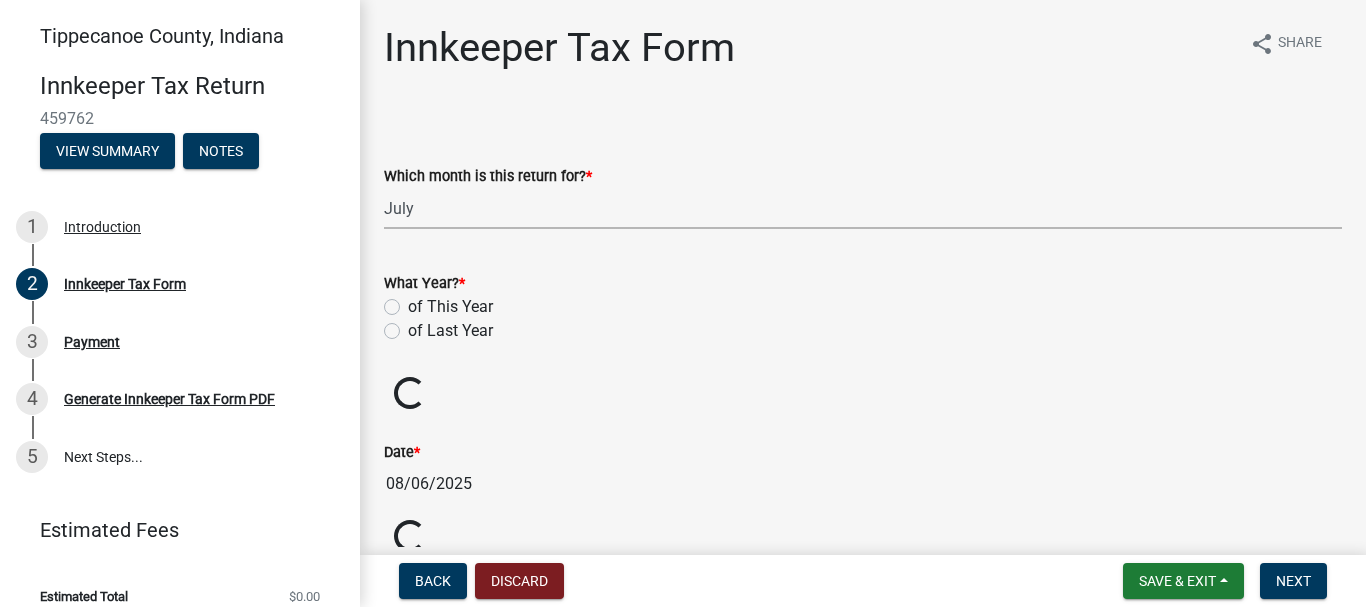 click on "of This Year" 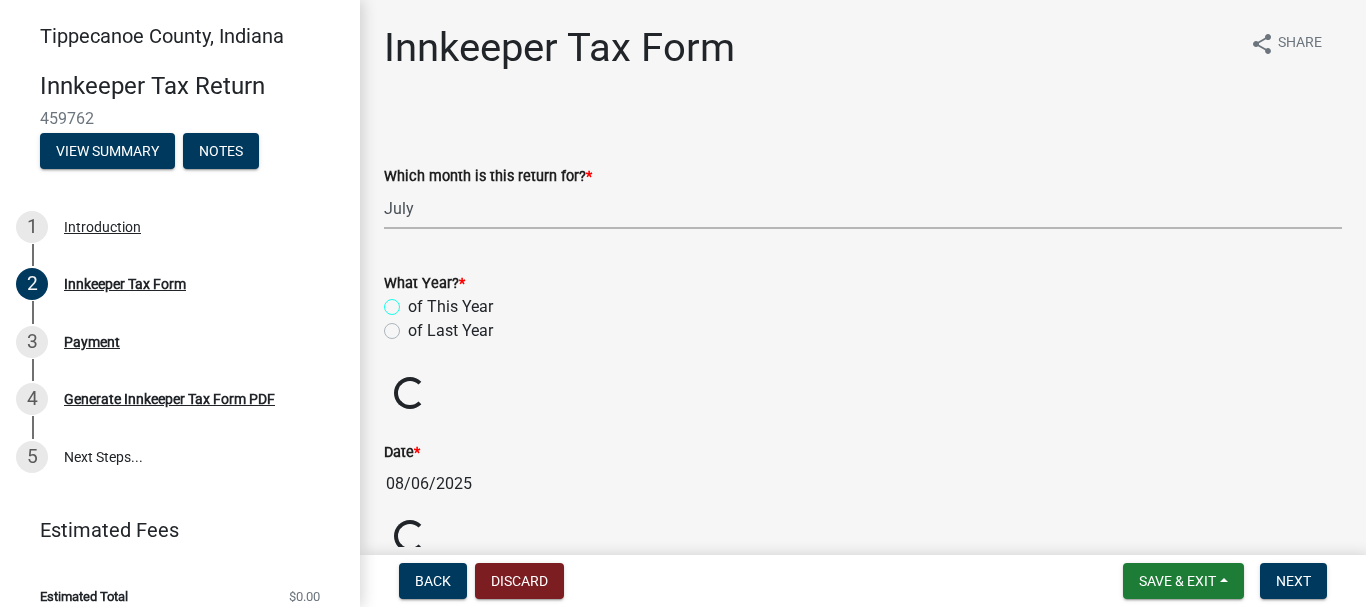 click on "of This Year" at bounding box center [414, 301] 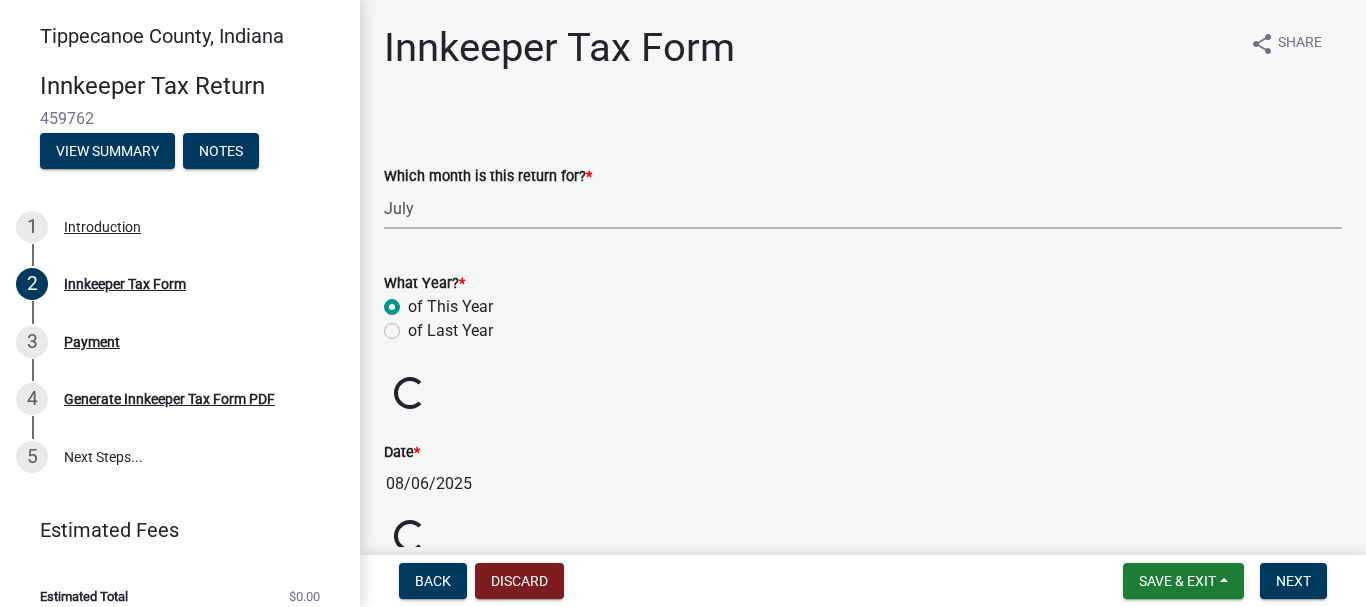 radio on "true" 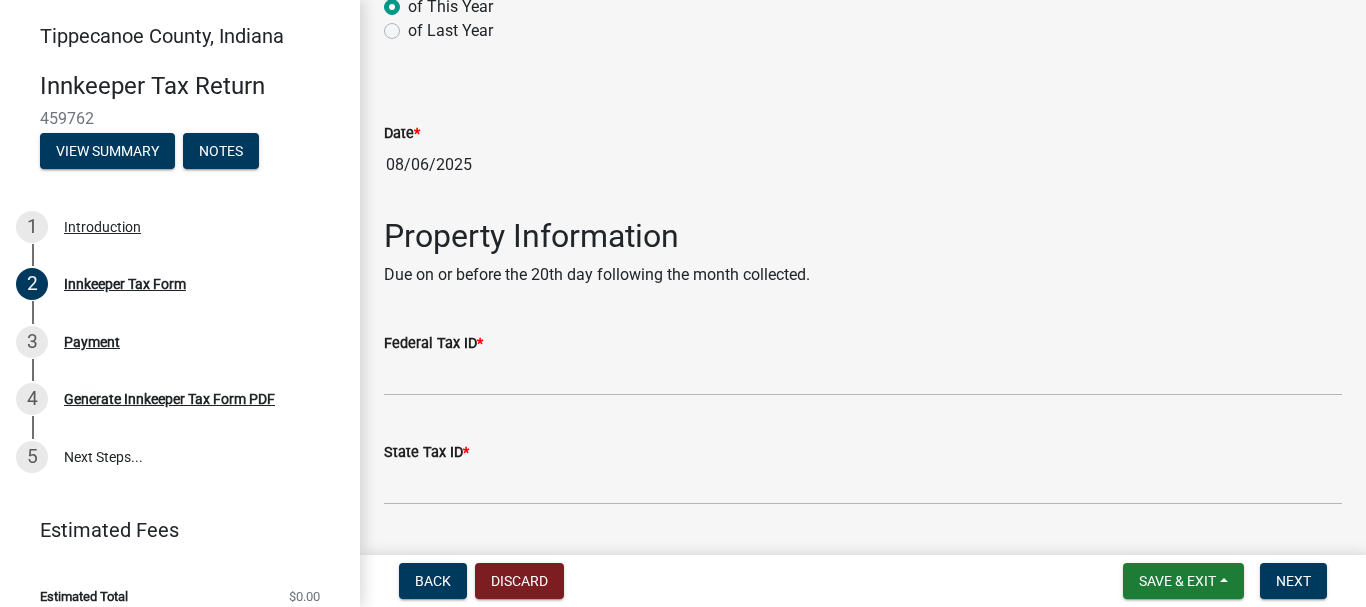scroll, scrollTop: 400, scrollLeft: 0, axis: vertical 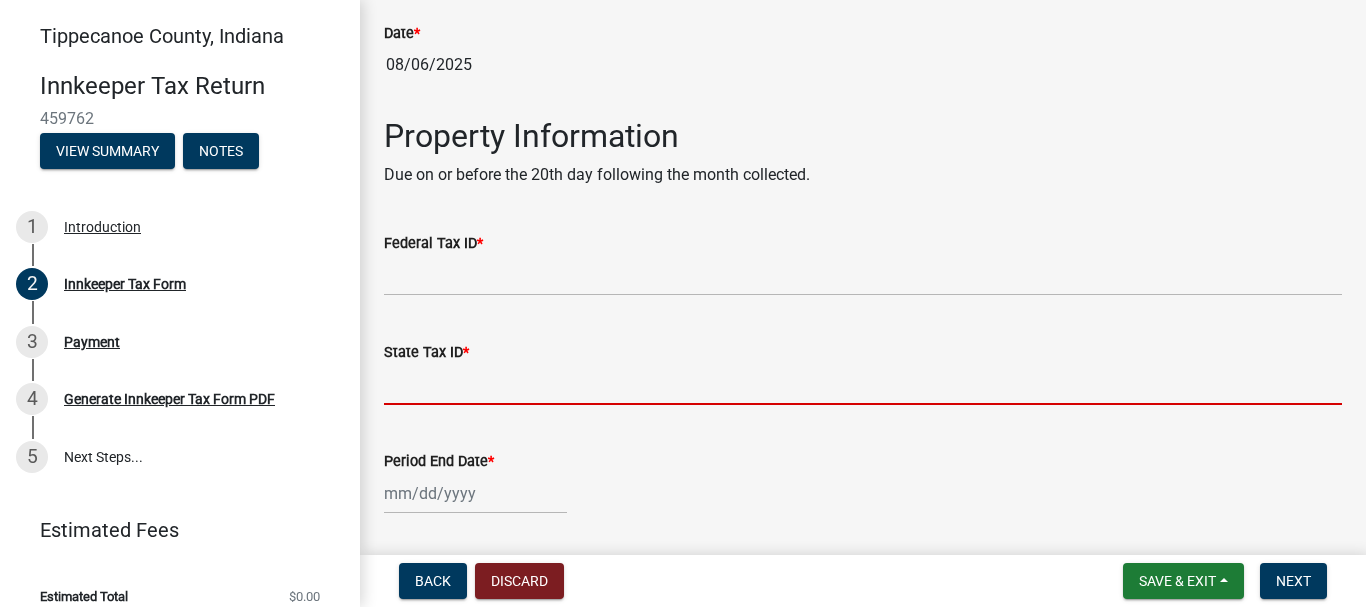 click on "State Tax ID  *" at bounding box center (863, 384) 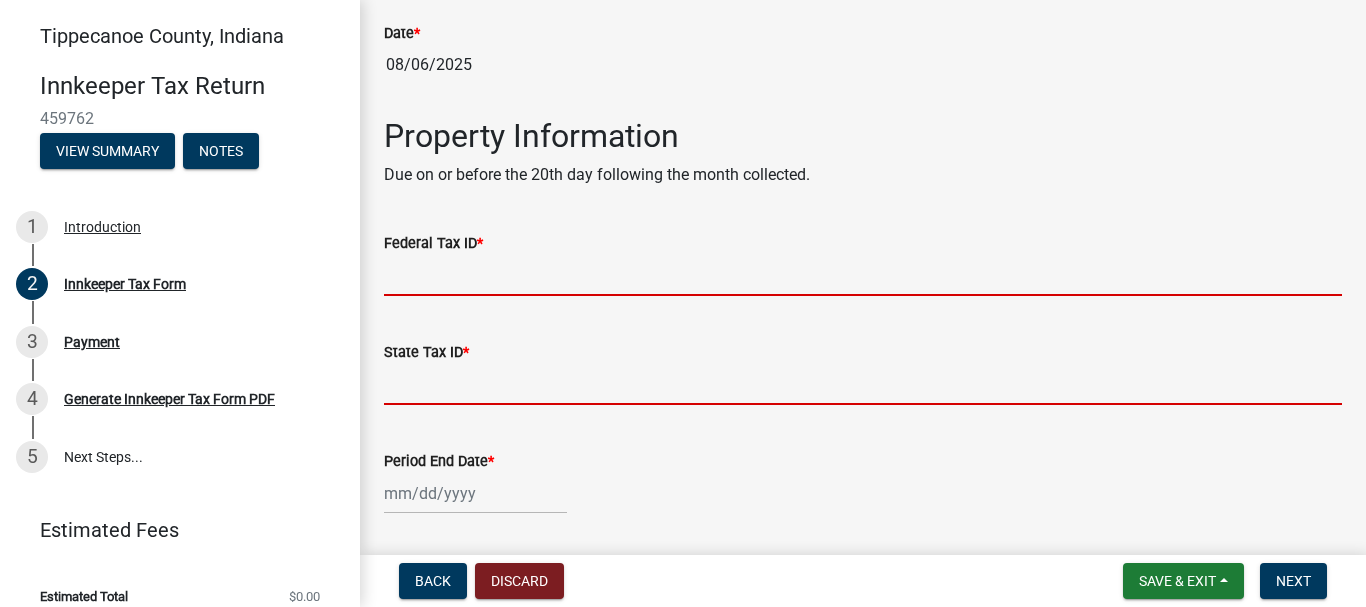 click on "Federal Tax ID  *" at bounding box center (863, 275) 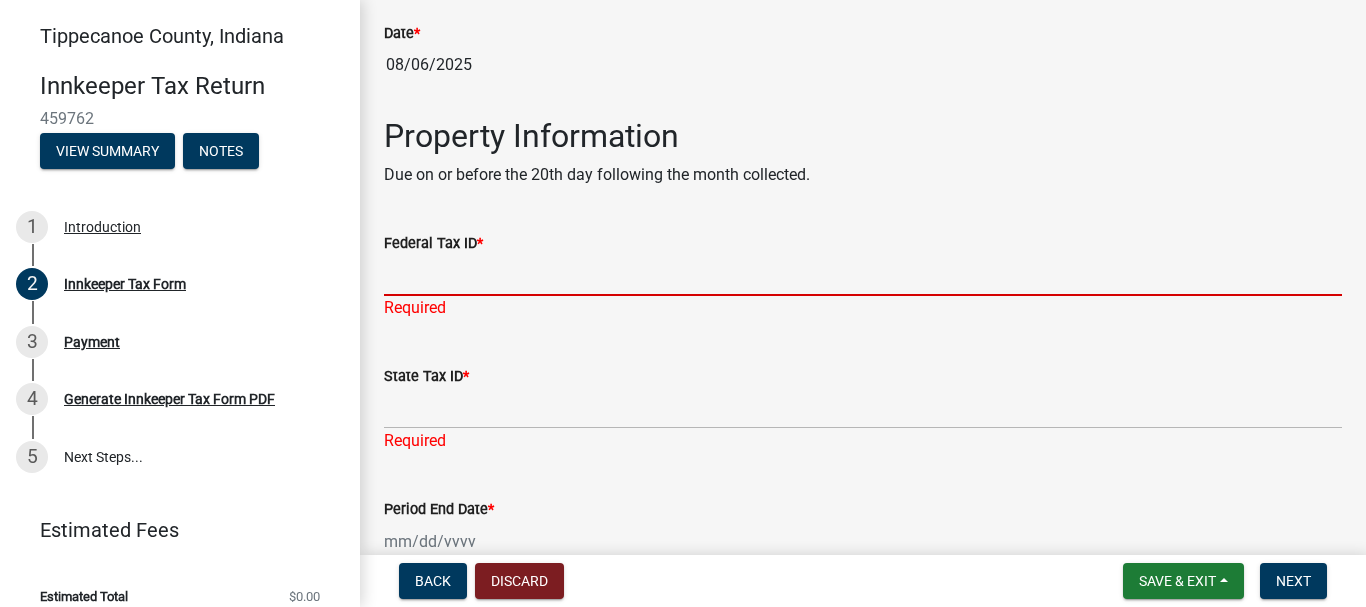 click on "Federal Tax ID  *" at bounding box center [863, 275] 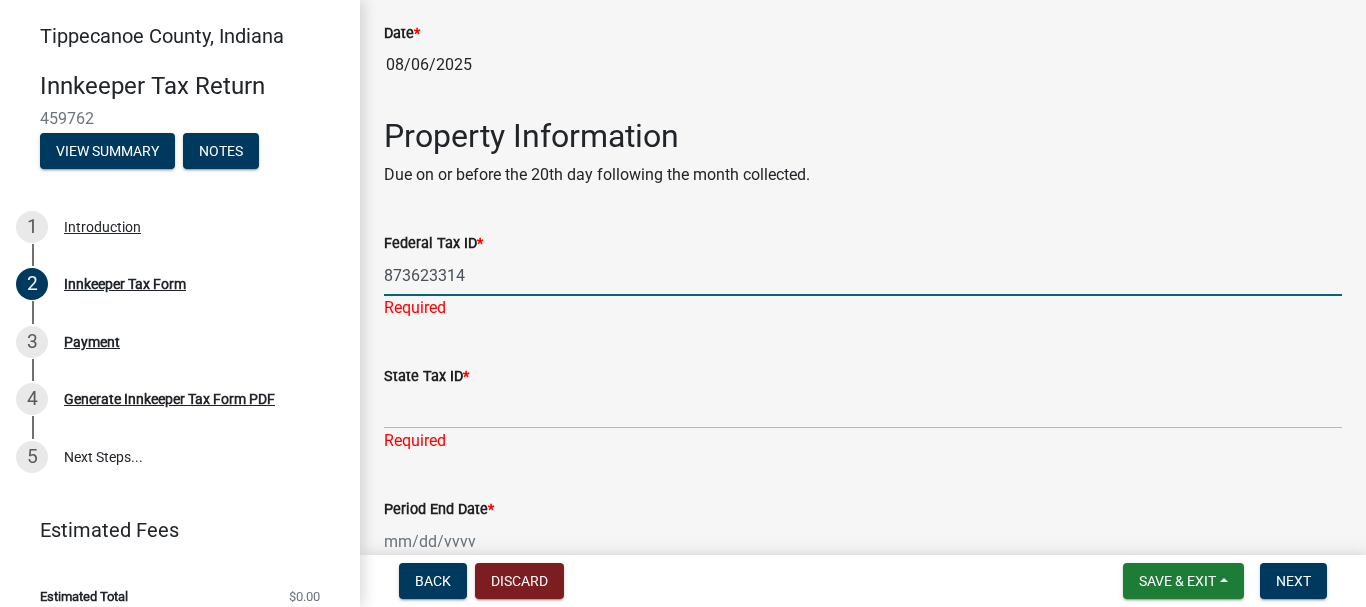 type on "873623314" 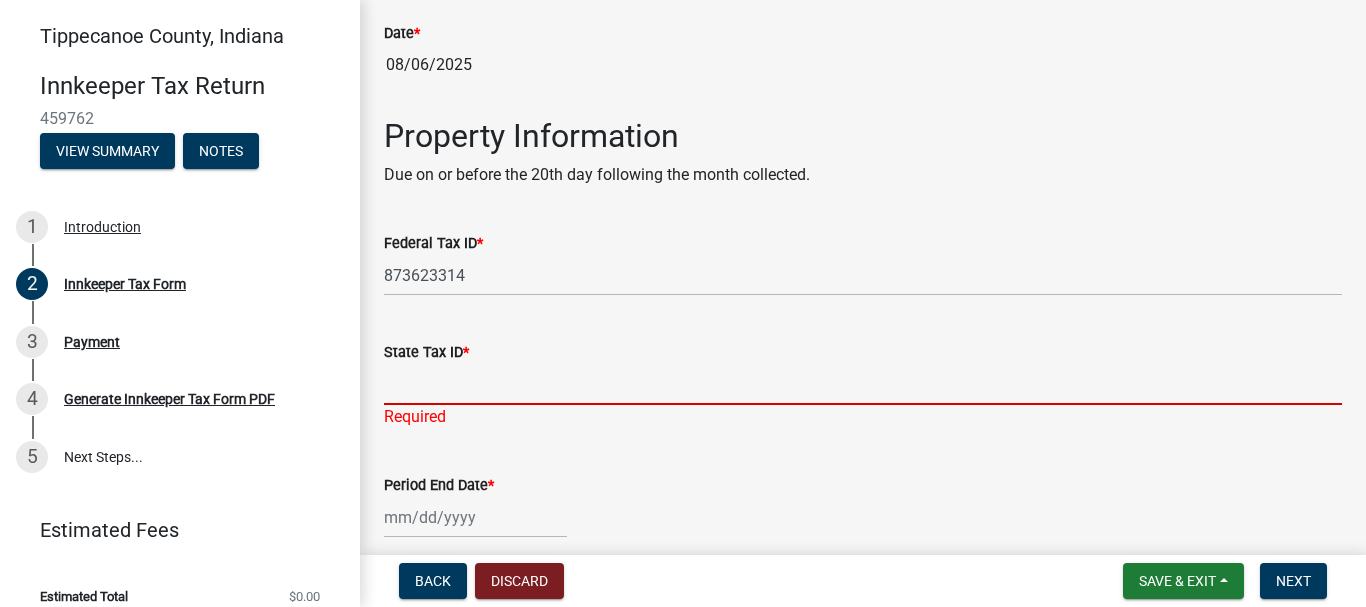 click on "State Tax ID  *" at bounding box center (863, 384) 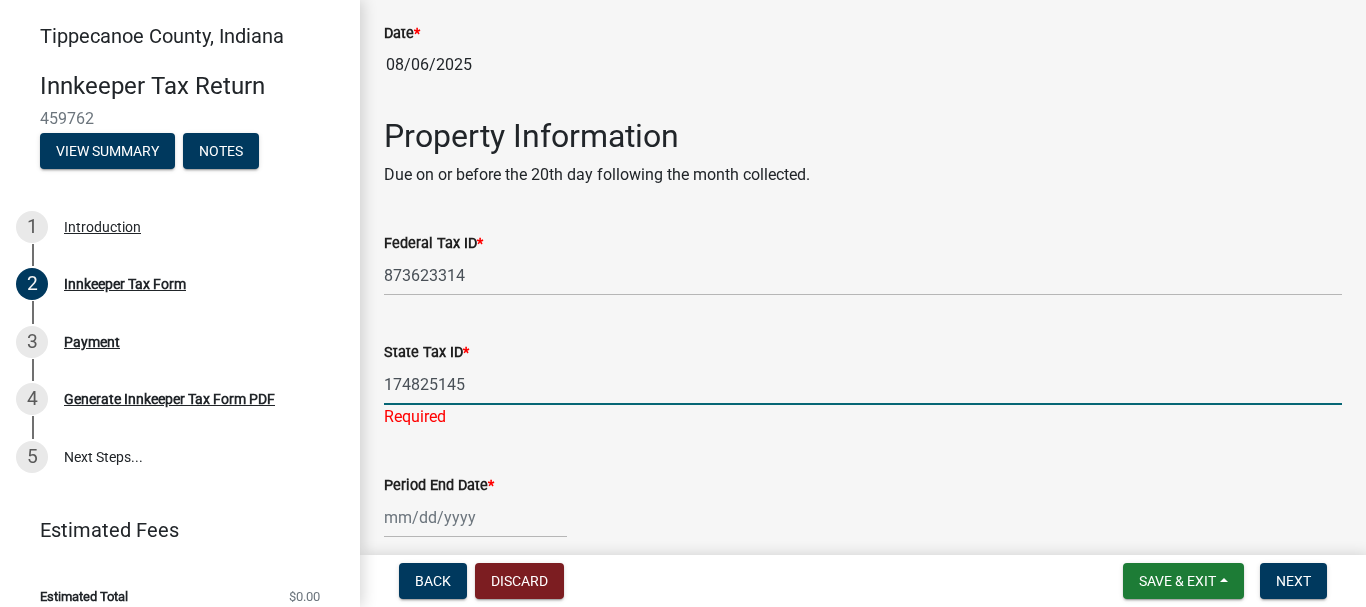 type on "174825145" 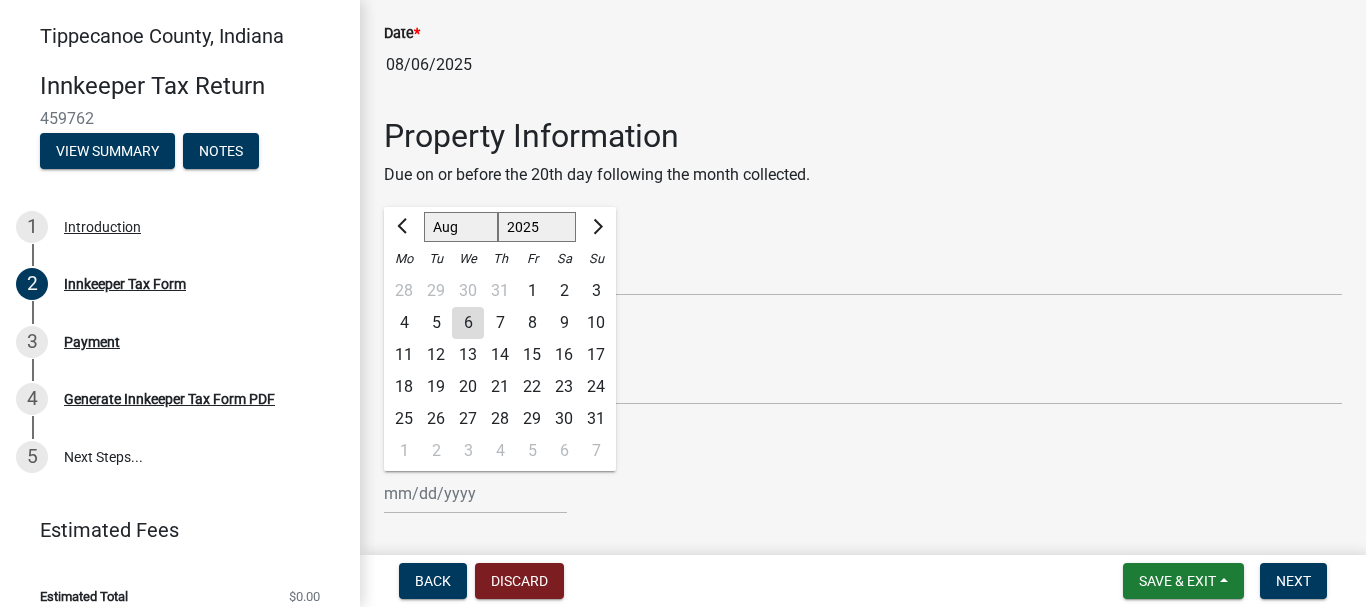 click on "Period End Date  * Jan Feb Mar Apr May Jun Jul Aug Sep Oct Nov Dec 1525 1526 1527 1528 1529 1530 1531 1532 1533 1534 1535 1536 1537 1538 1539 1540 1541 1542 1543 1544 1545 1546 1547 1548 1549 1550 1551 1552 1553 1554 1555 1556 1557 1558 1559 1560 1561 1562 1563 1564 1565 1566 1567 1568 1569 1570 1571 1572 1573 1574 1575 1576 1577 1578 1579 1580 1581 1582 1583 1584 1585 1586 1587 1588 1589 1590 1591 1592 1593 1594 1595 1596 1597 1598 1599 1600 1601 1602 1603 1604 1605 1606 1607 1608 1609 1610 1611 1612 1613 1614 1615 1616 1617 1618 1619 1620 1621 1622 1623 1624 1625 1626 1627 1628 1629 1630 1631 1632 1633 1634 1635 1636 1637 1638 1639 1640 1641 1642 1643 1644 1645 1646 1647 1648 1649 1650 1651 1652 1653 1654 1655 1656 1657 1658 1659 1660 1661 1662 1663 1664 1665 1666 1667 1668 1669 1670 1671 1672 1673 1674 1675 1676 1677 1678 1679 1680 1681 1682 1683 1684 1685 1686 1687 1688 1689 1690 1691 1692 1693 1694 1695 1696 1697 1698 1699 1700 1701 1702 1703 1704 1705 1706 1707 1708 1709 1710 1711 1712 1713 1714 1715 1" 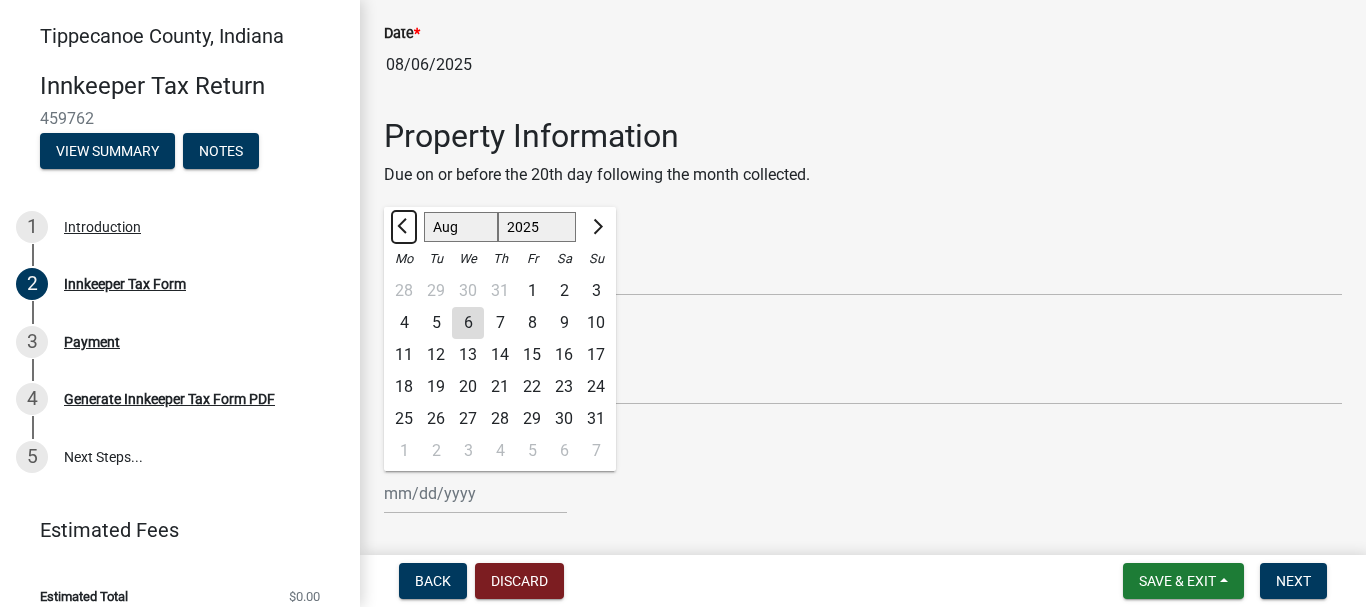 click 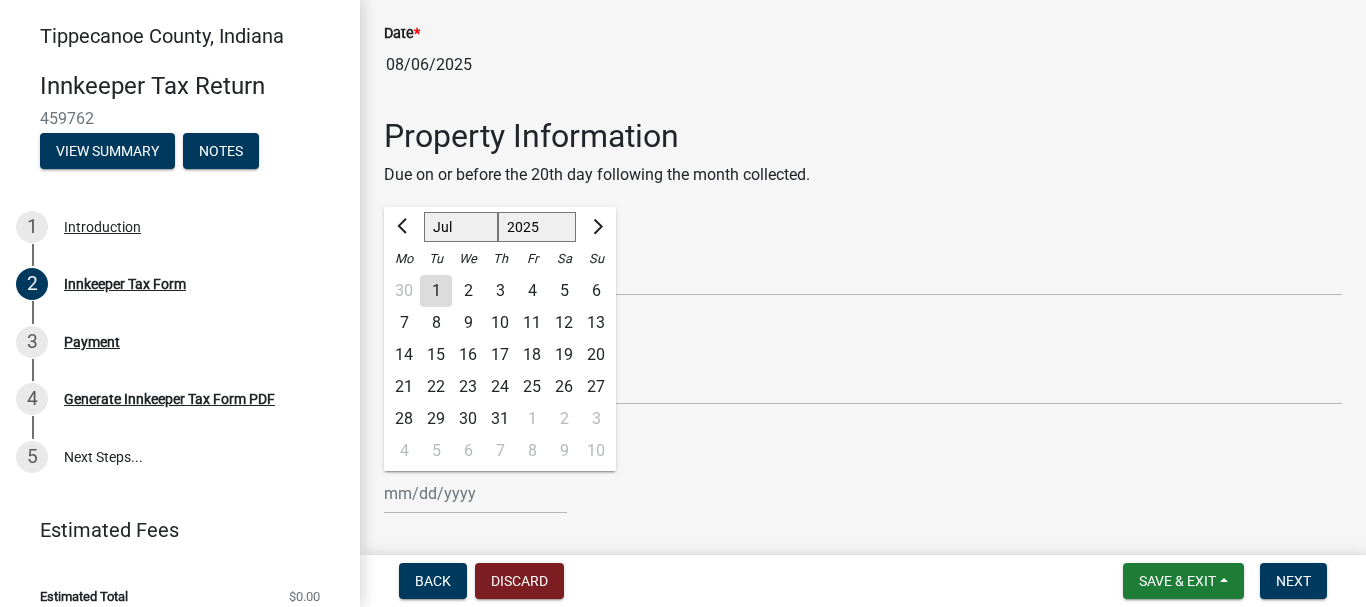 click on "31" 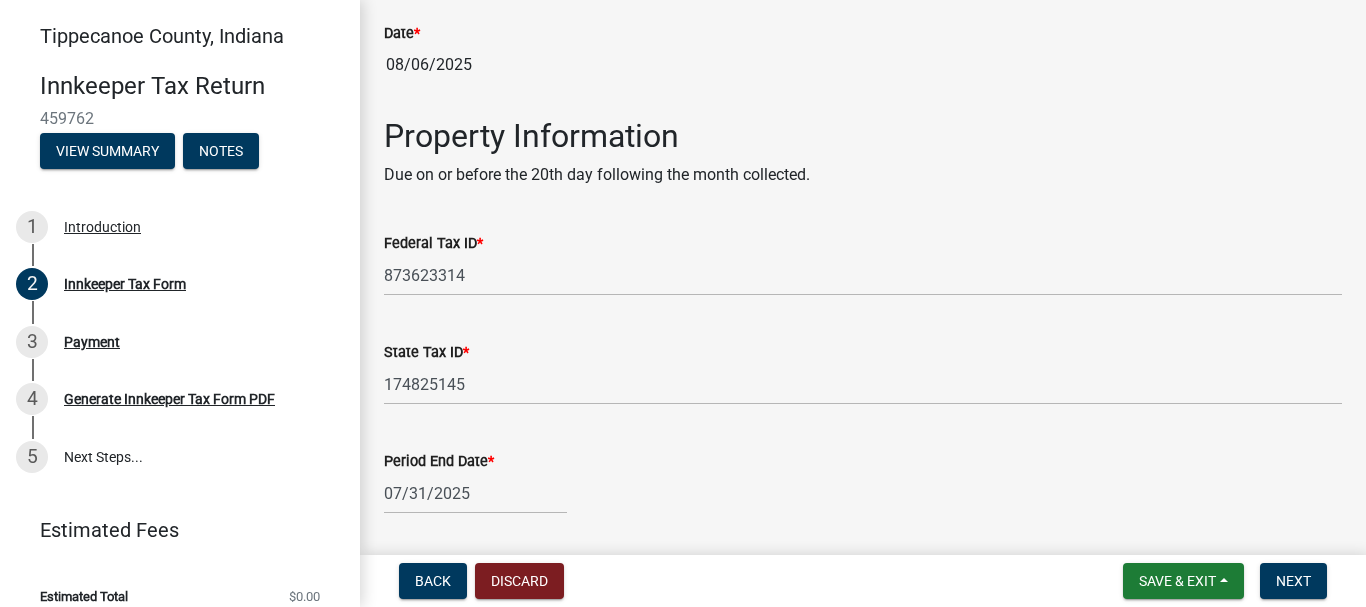 click on "07/31/2025" 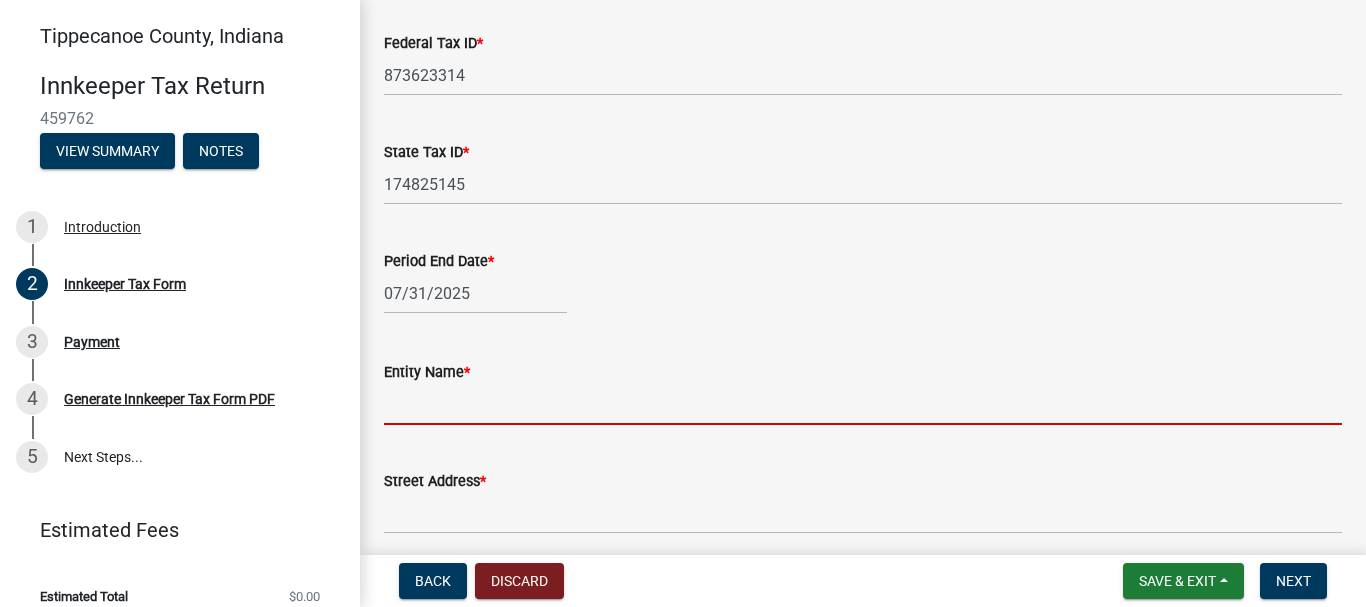 click on "Entity Name  *" at bounding box center [863, 404] 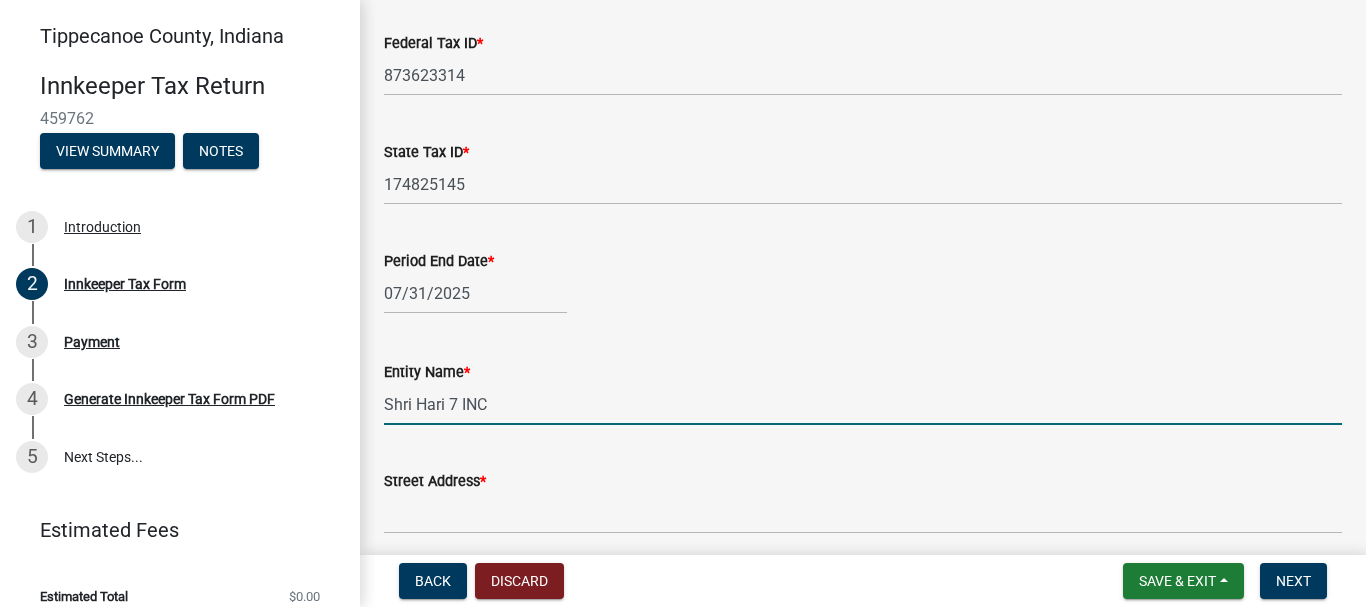scroll, scrollTop: 800, scrollLeft: 0, axis: vertical 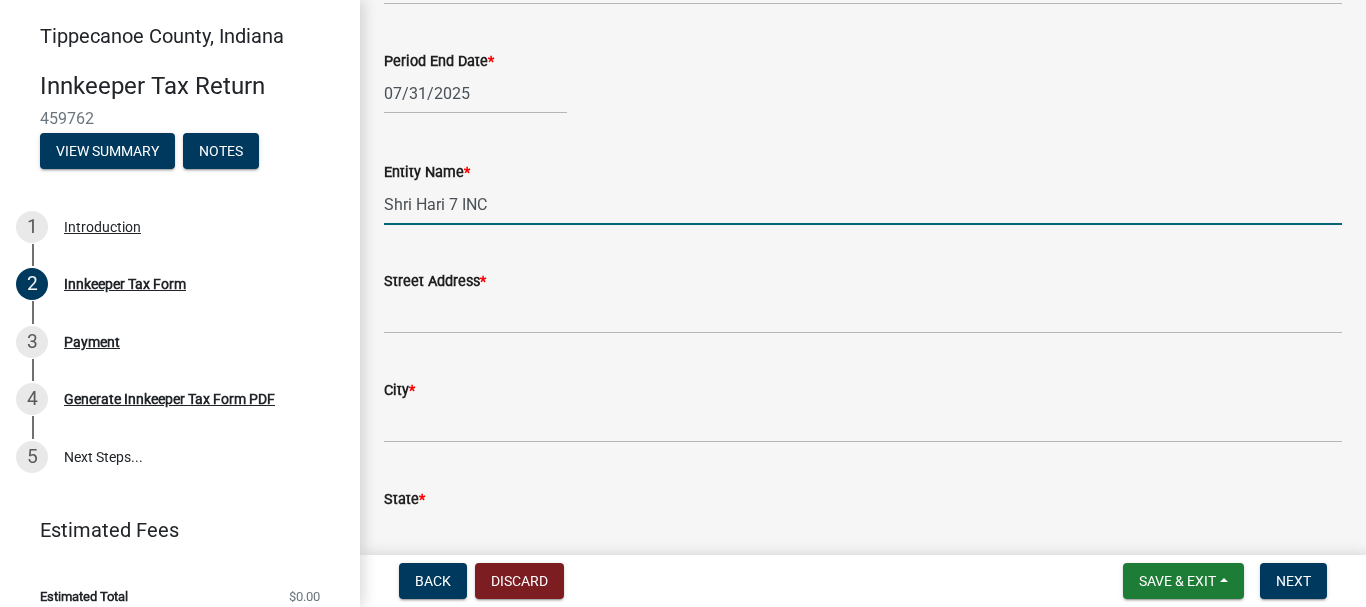 type on "Shri Hari 7 INC" 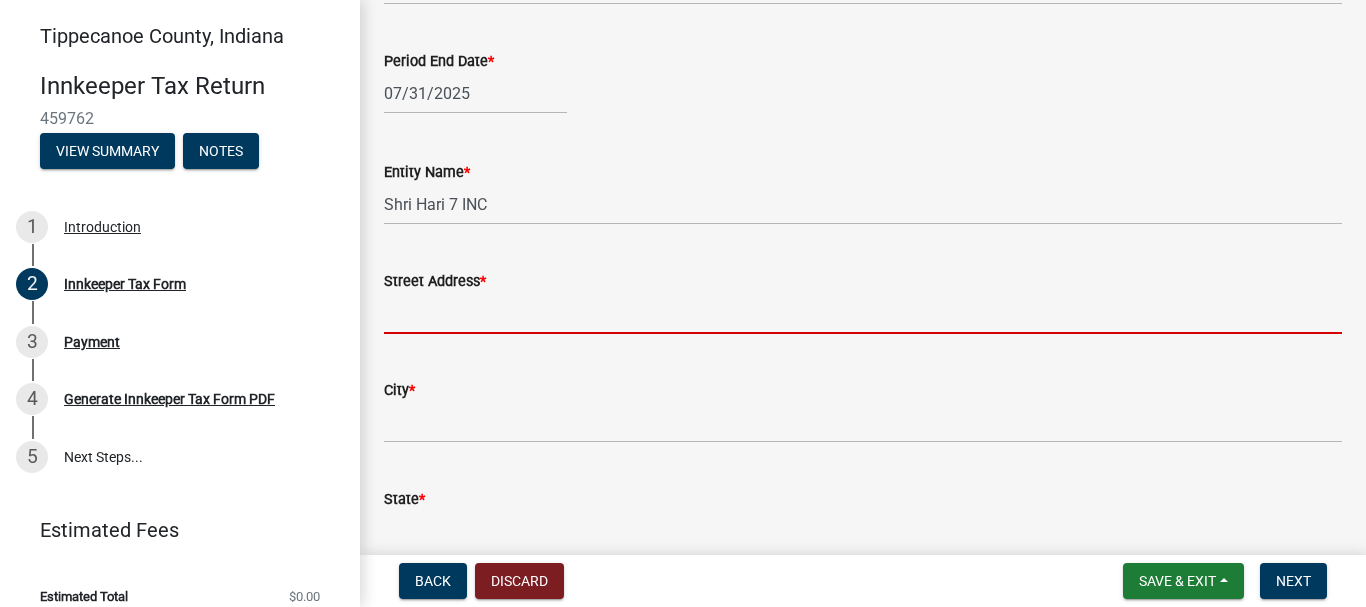 click on "Street Address  *" at bounding box center (863, 313) 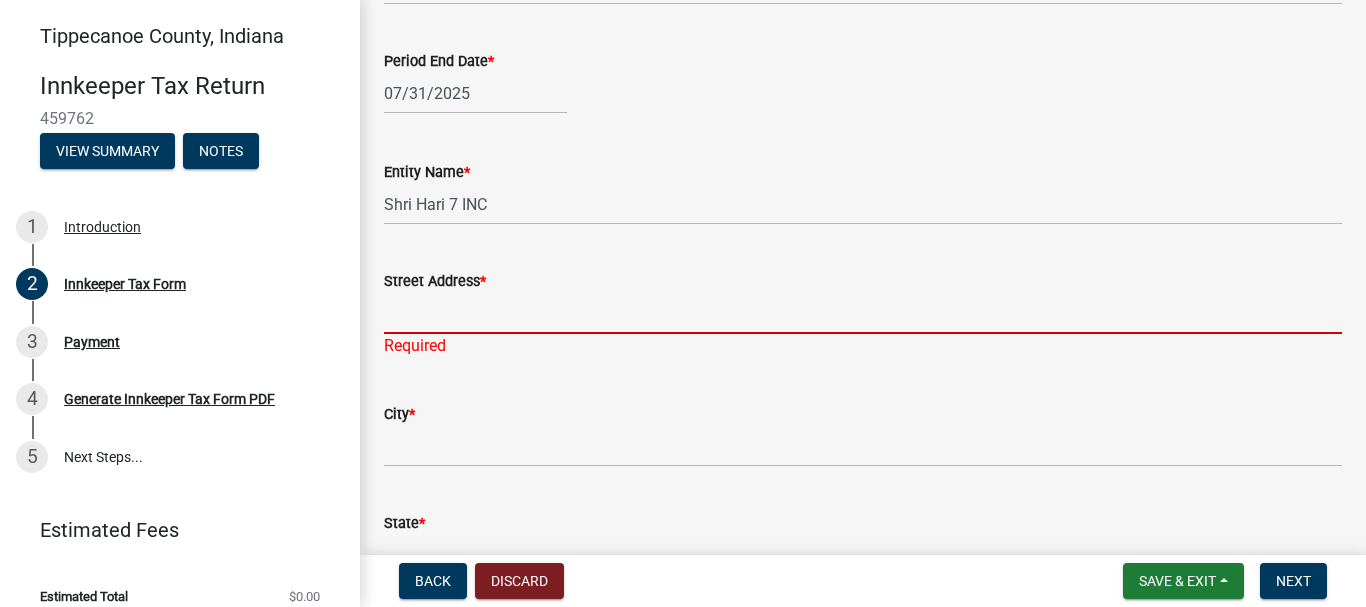 click on "Street Address  *" at bounding box center (863, 313) 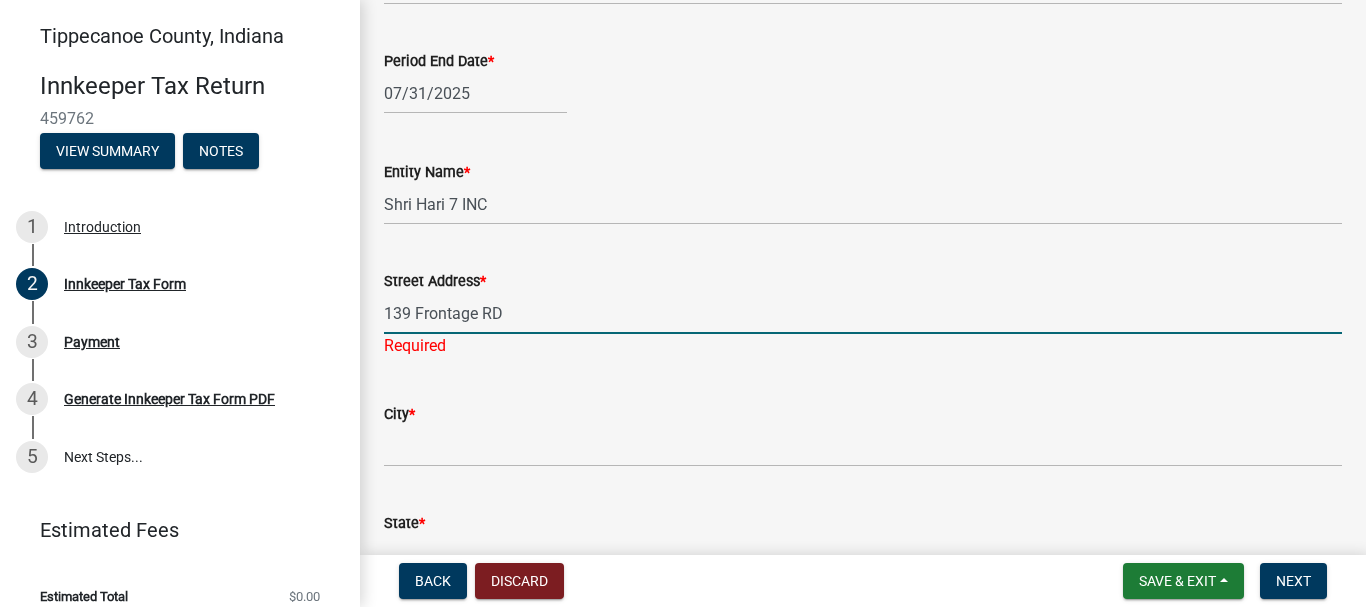 type on "139 Frontage RD" 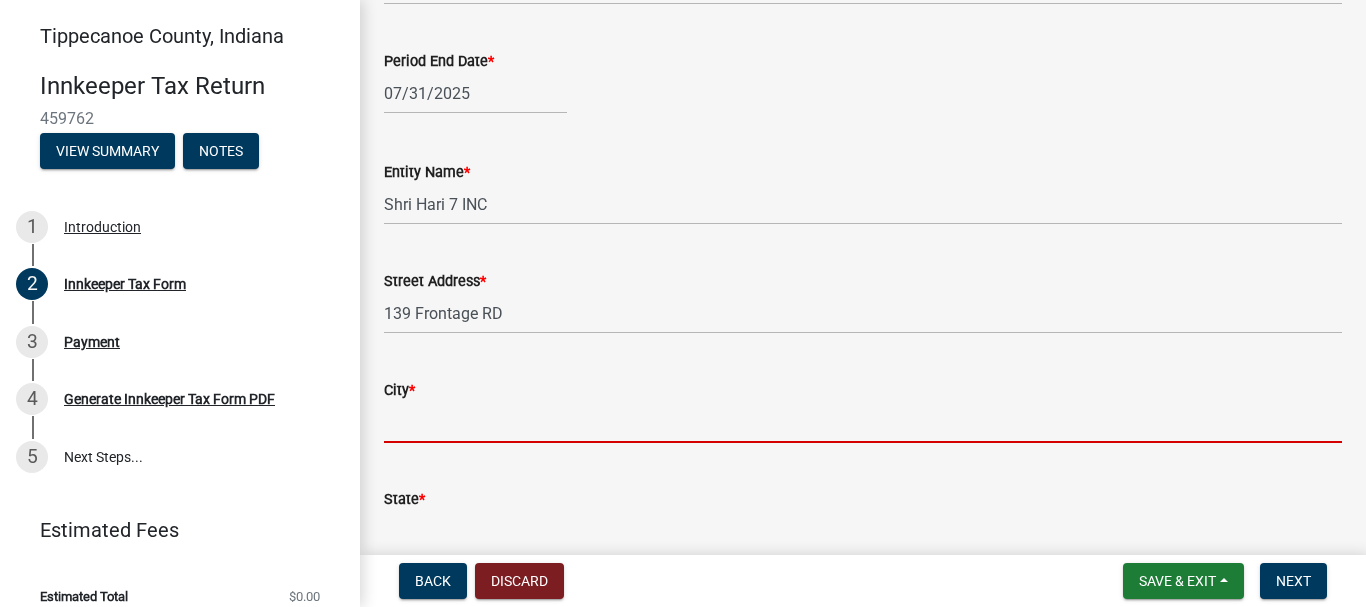 click on "City  *" 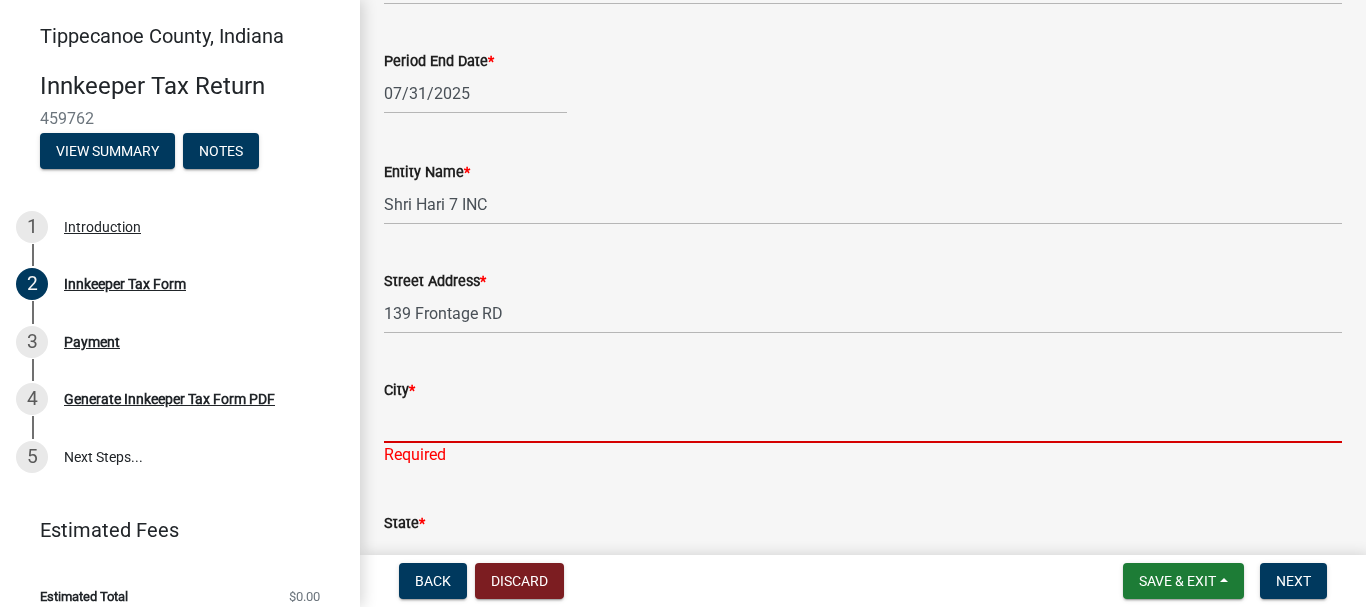 click on "City  *" at bounding box center [863, 422] 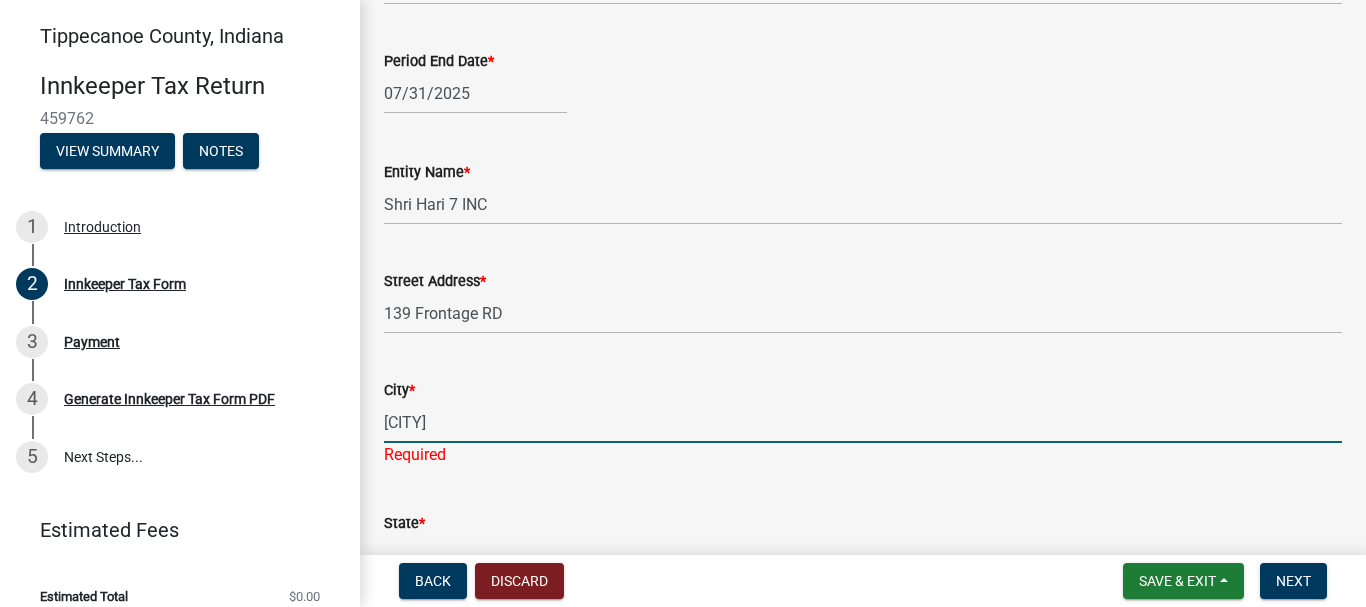 scroll, scrollTop: 1000, scrollLeft: 0, axis: vertical 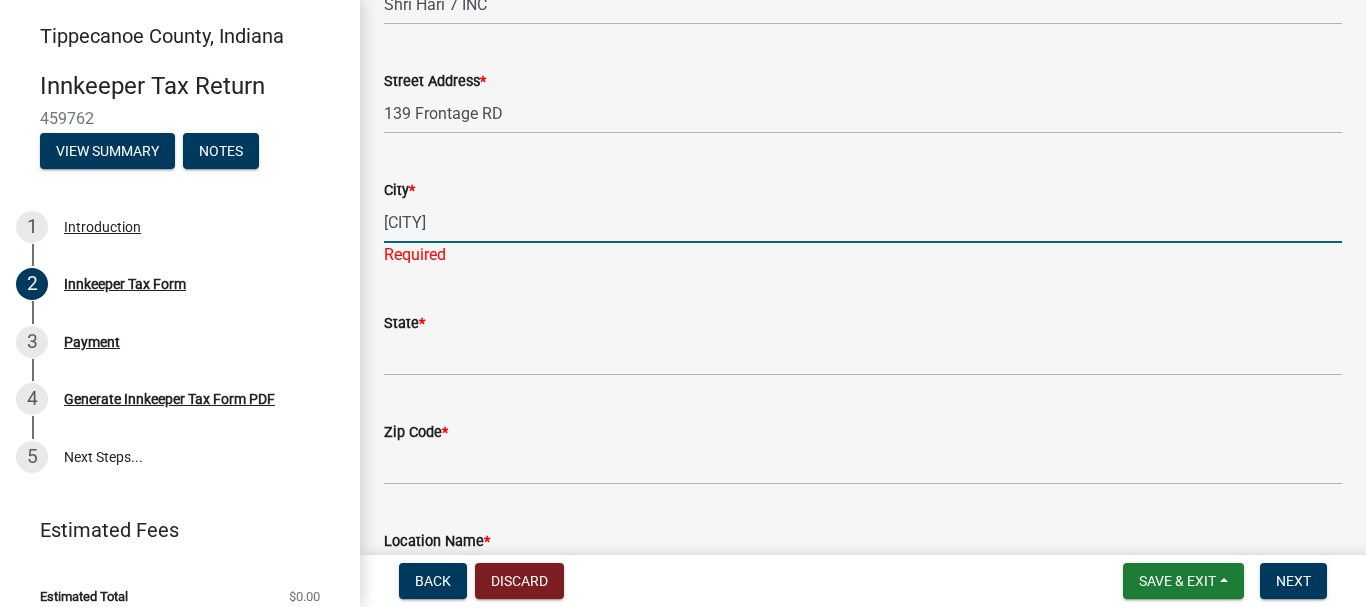 type on "[CITY]" 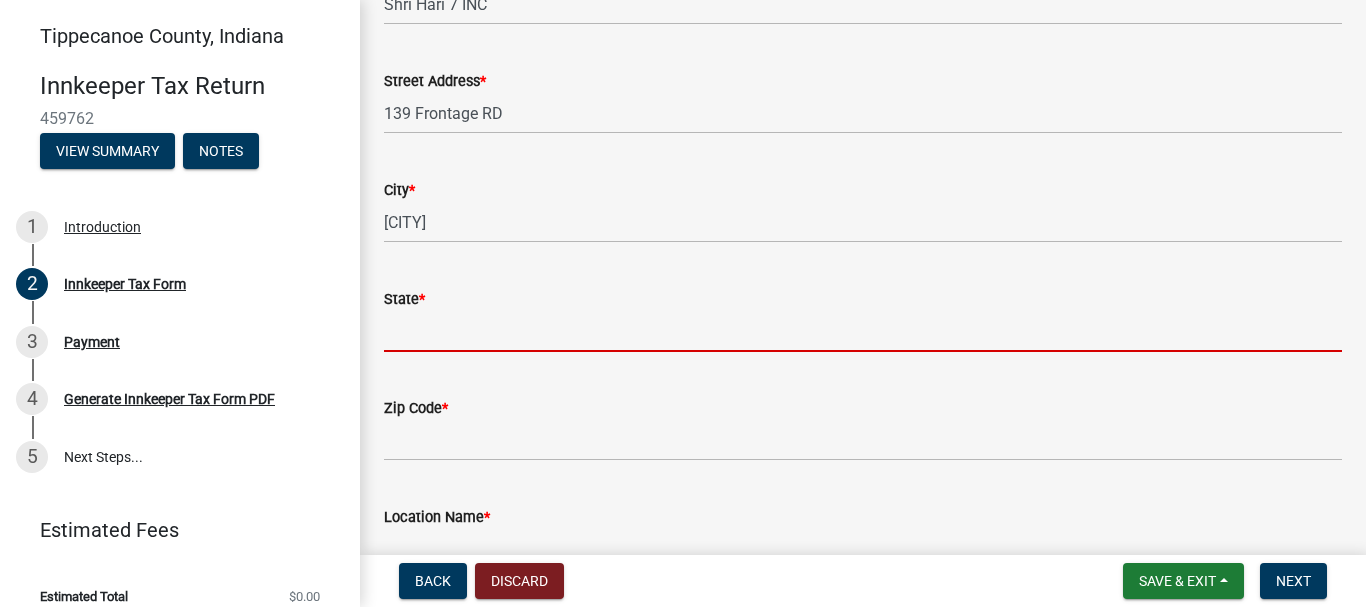 click on "State  *" at bounding box center (863, 331) 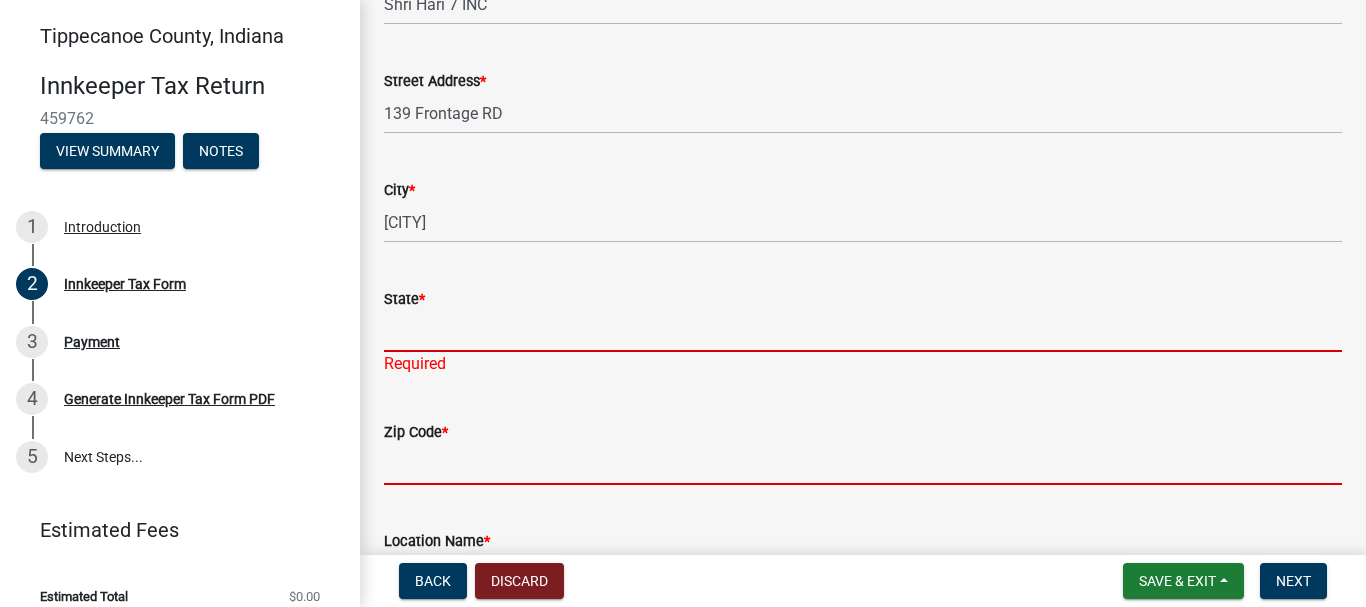 click on "Zip Code  *" at bounding box center [863, 464] 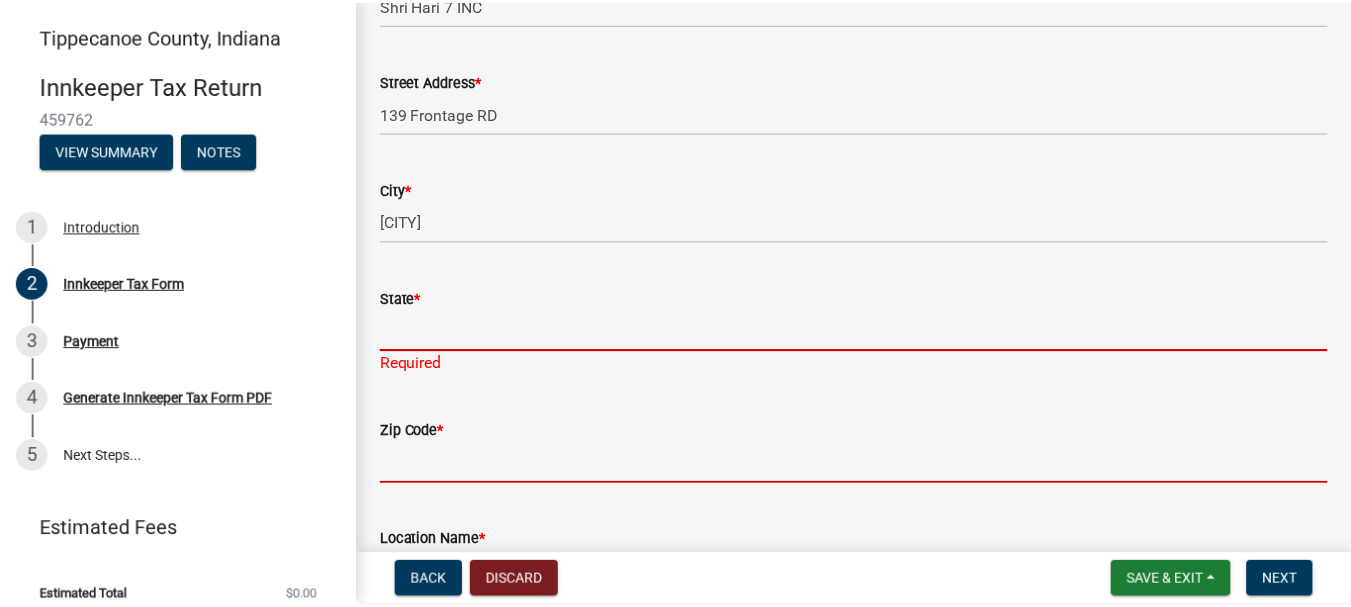 scroll, scrollTop: 89, scrollLeft: 0, axis: vertical 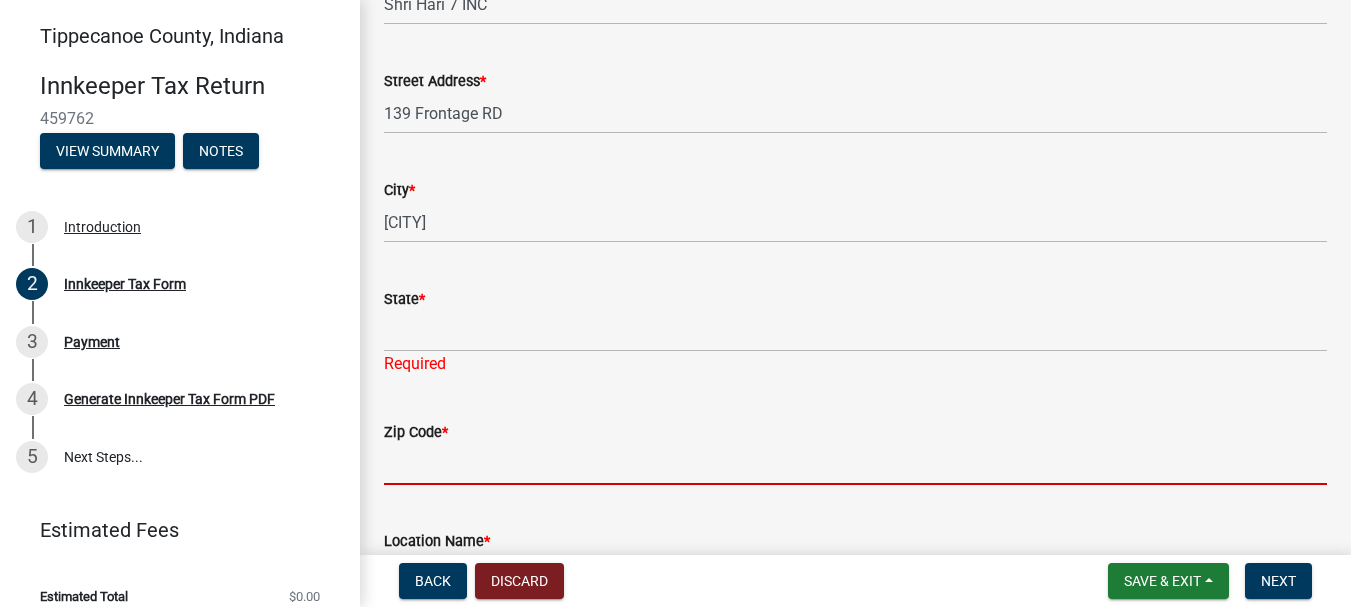 paste on "Indiana" 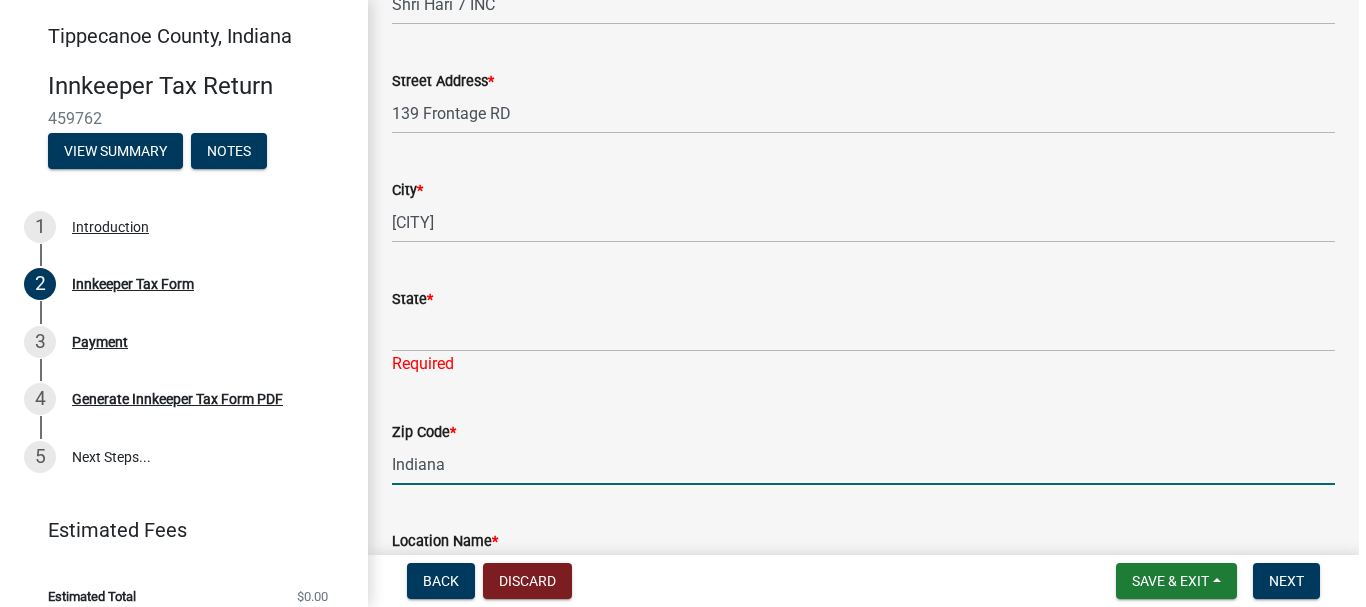 scroll, scrollTop: 0, scrollLeft: 0, axis: both 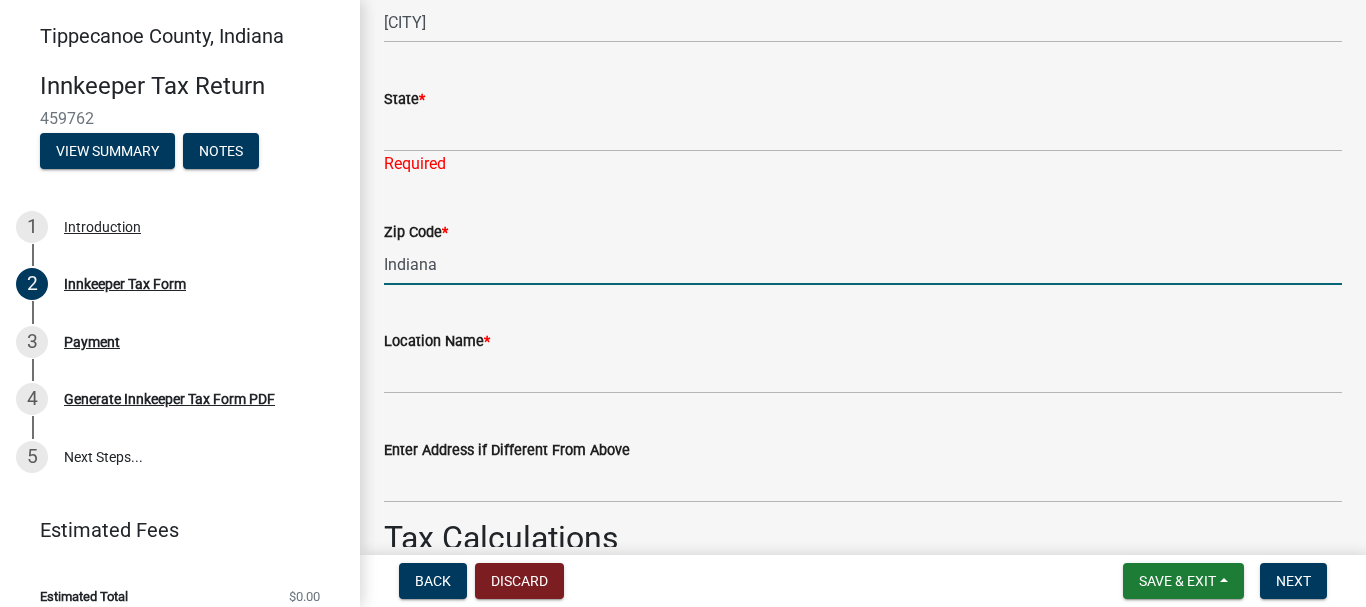 type on "Indiana" 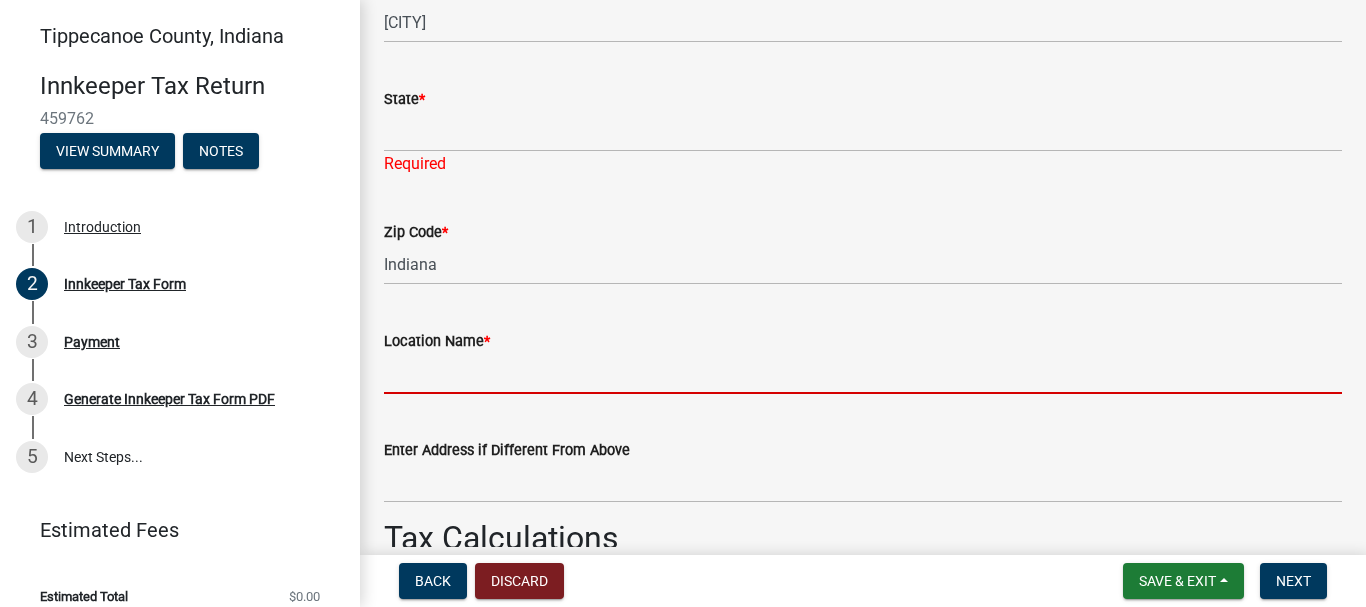 click on "Location Name  *" at bounding box center [863, 373] 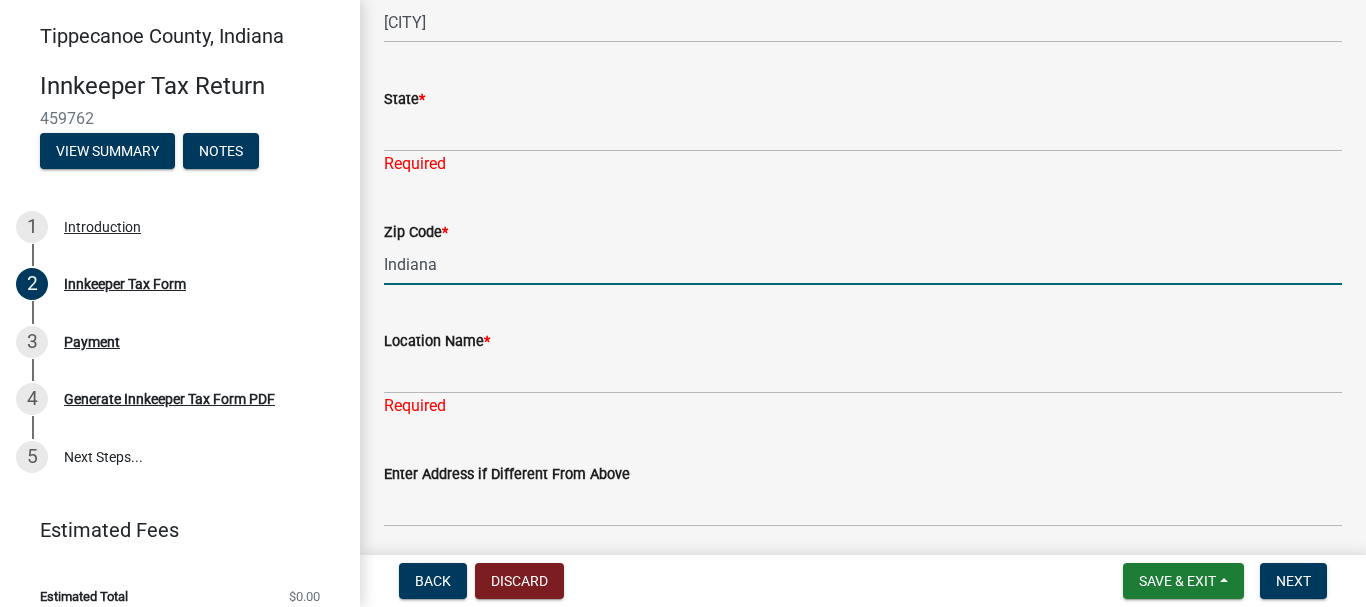 click on "Indiana" at bounding box center (863, 264) 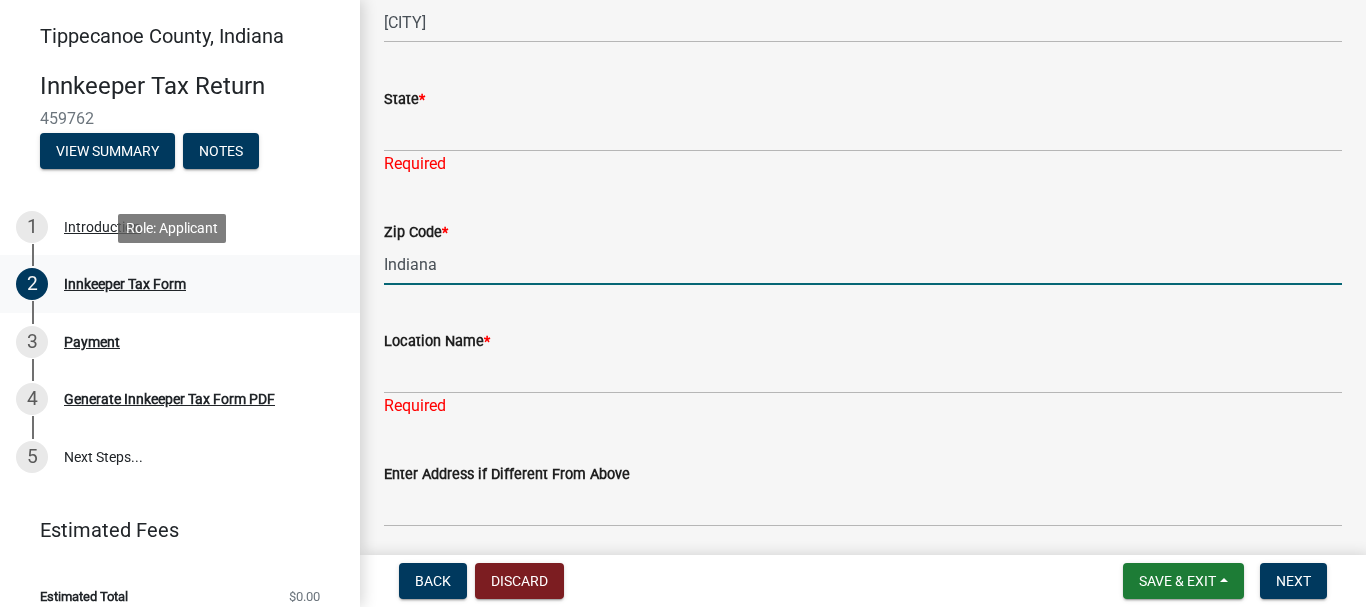 drag, startPoint x: 459, startPoint y: 268, endPoint x: 312, endPoint y: 267, distance: 147.0034 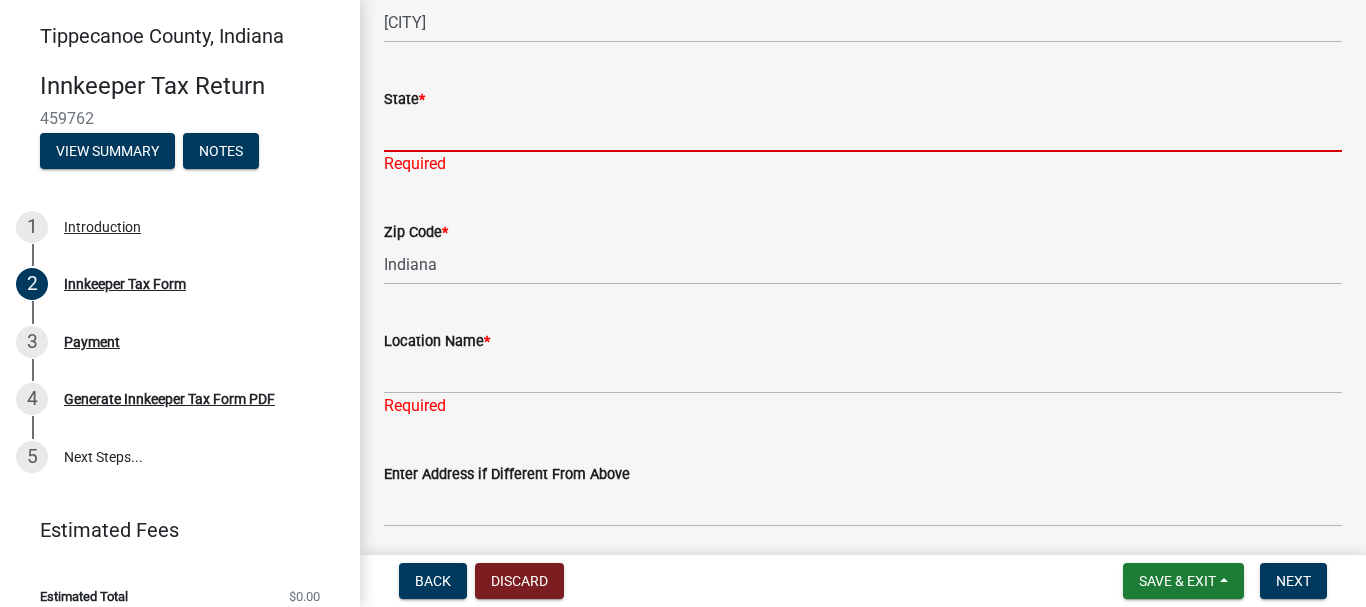 click on "State  *" at bounding box center [863, 131] 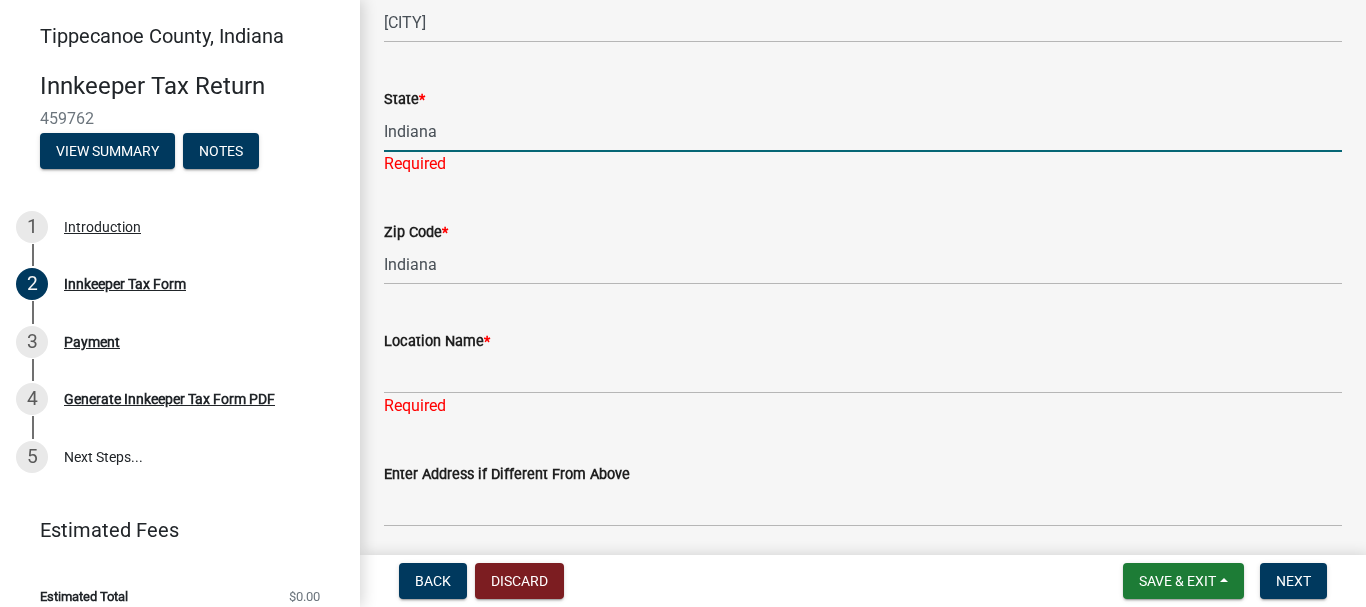 type on "Indiana" 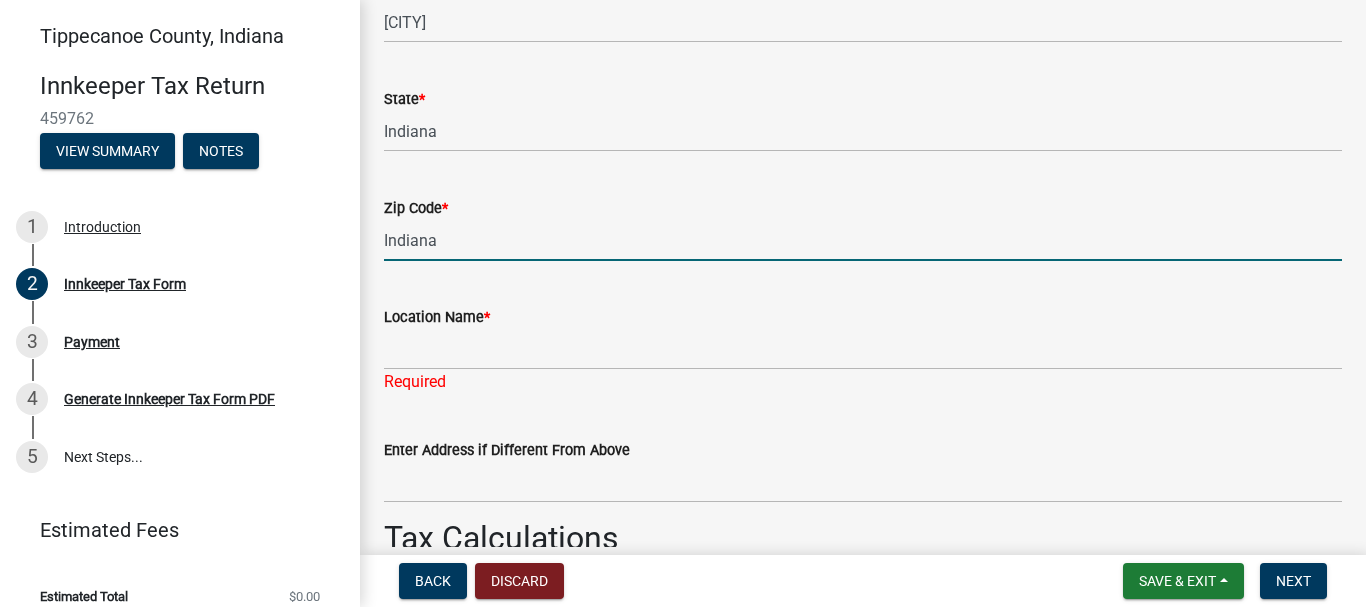 click on "Indiana" at bounding box center (863, 240) 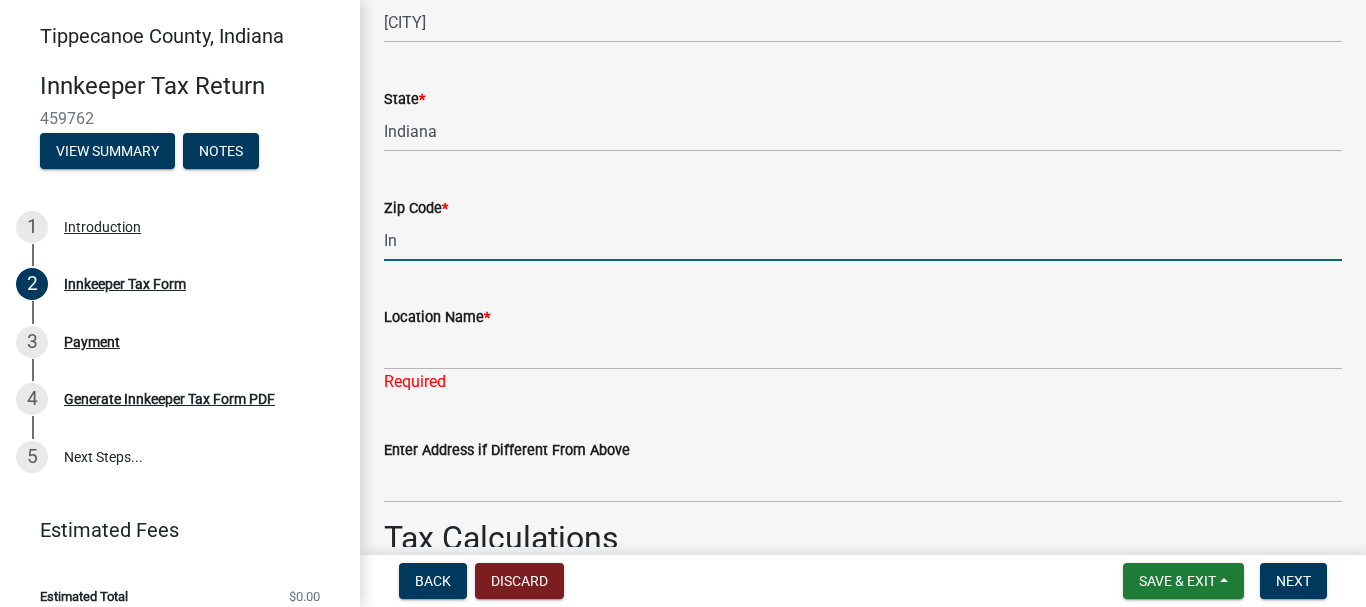 type on "I" 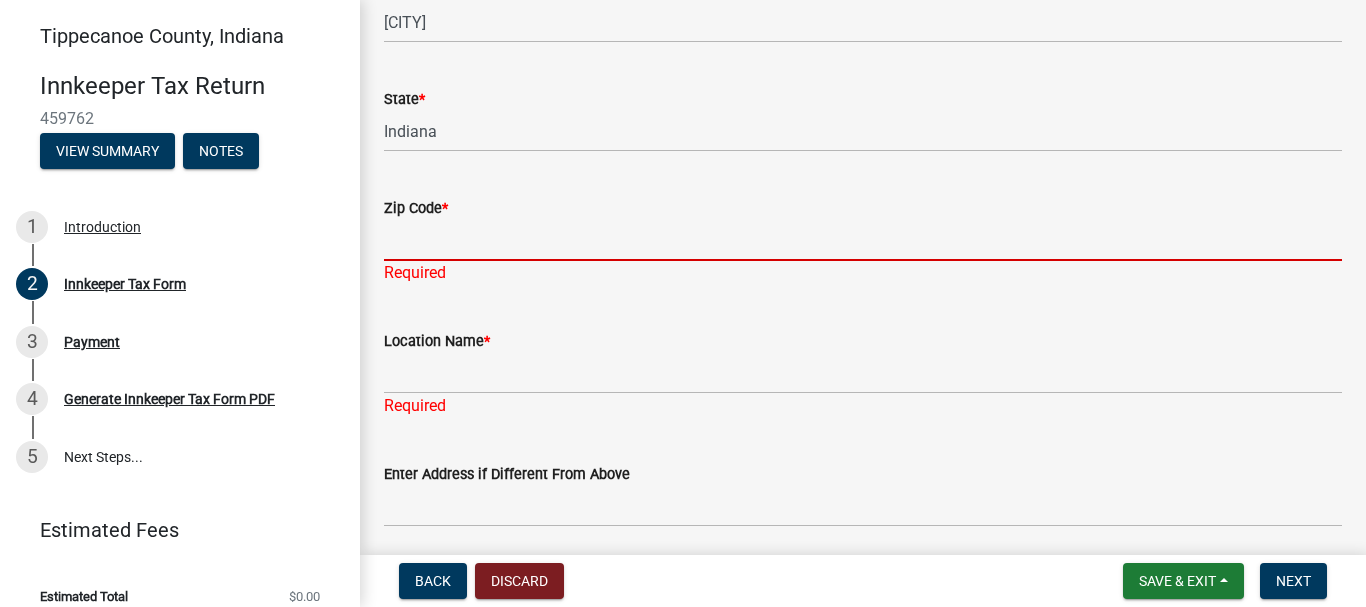 click on "Zip Code  *" at bounding box center [863, 240] 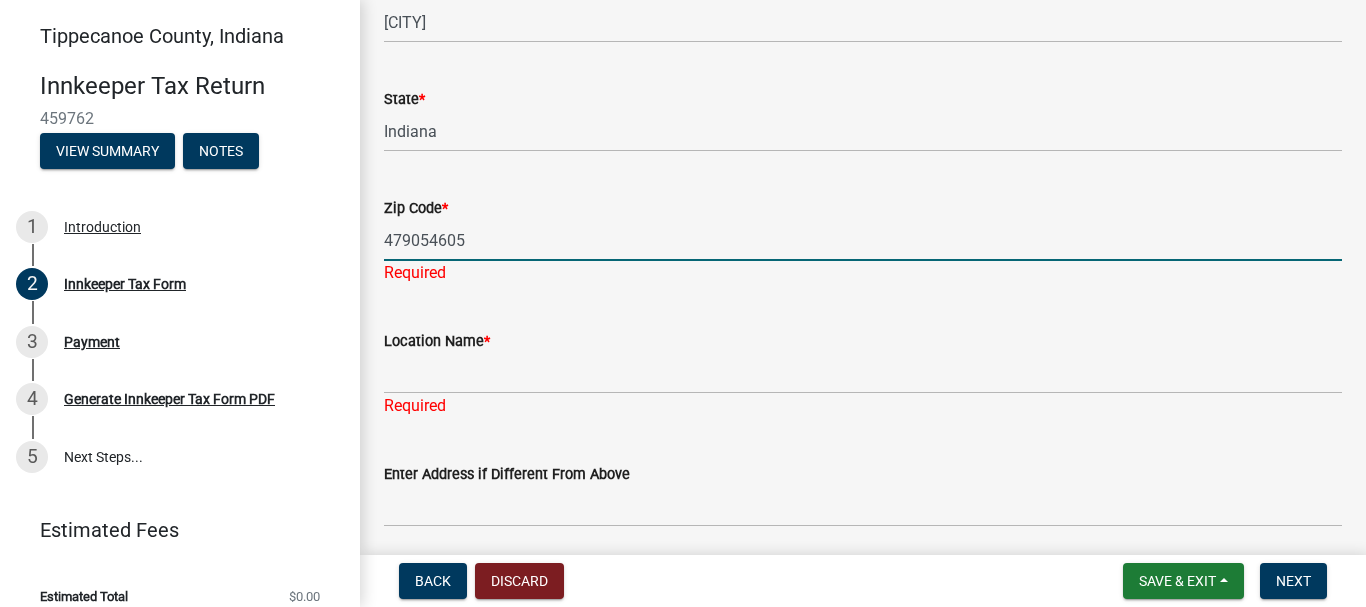 type on "479054605" 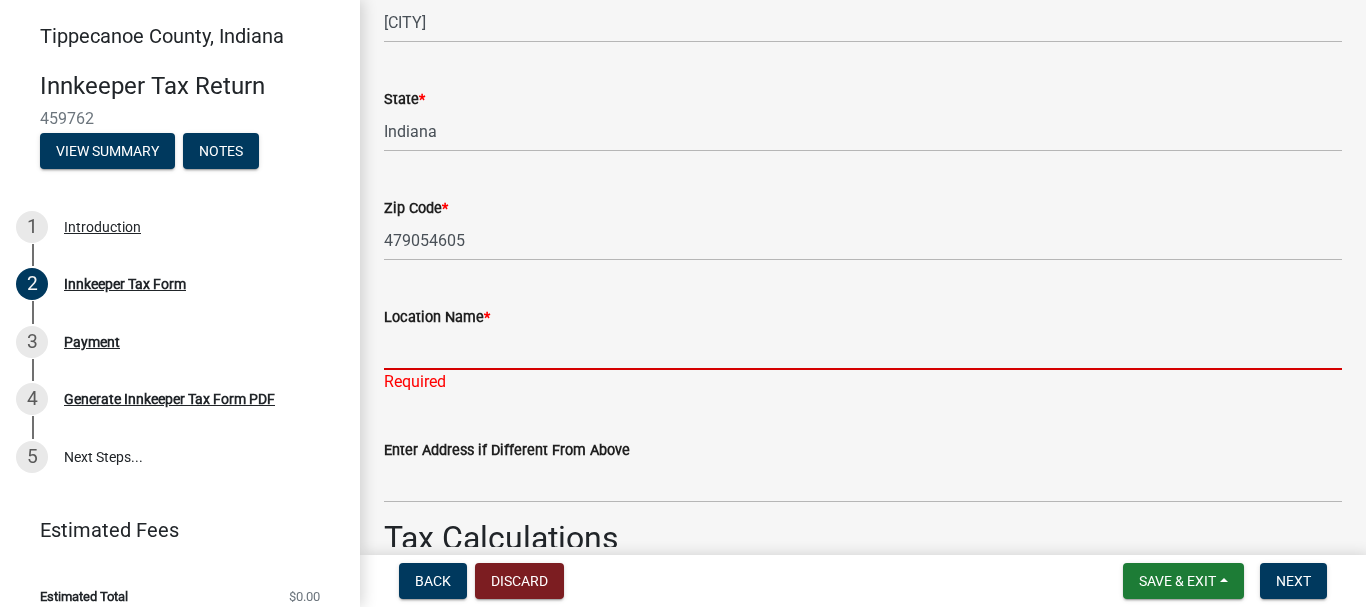 scroll, scrollTop: 1400, scrollLeft: 0, axis: vertical 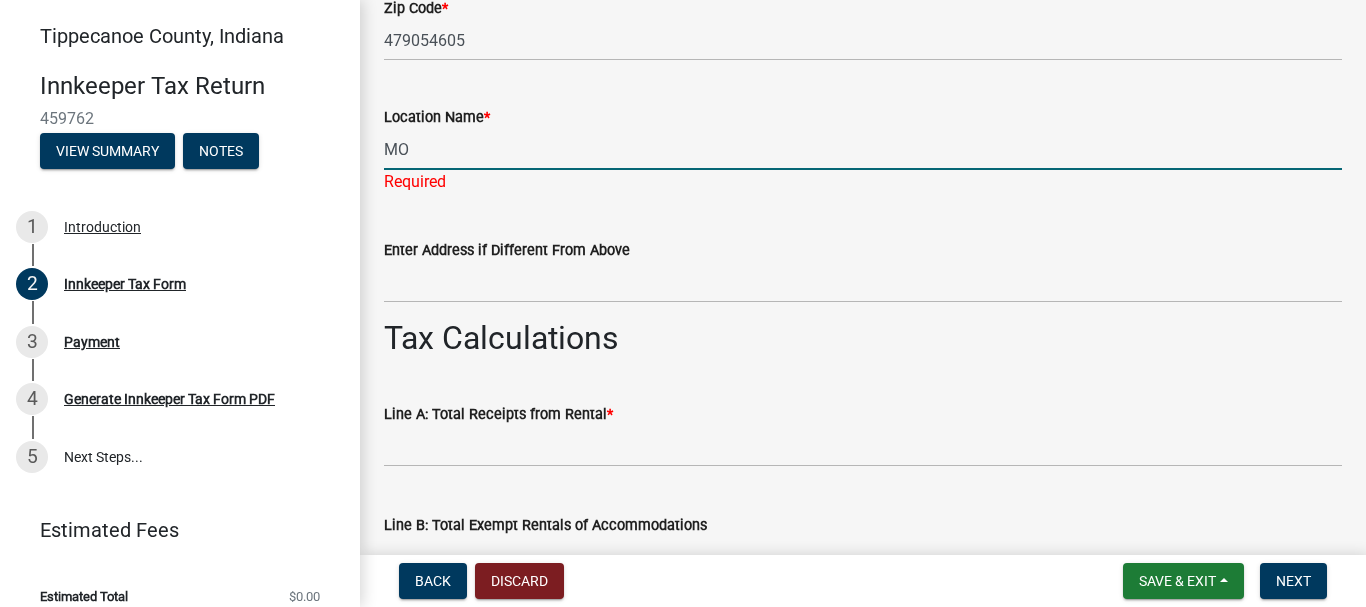 type on "Motel 6" 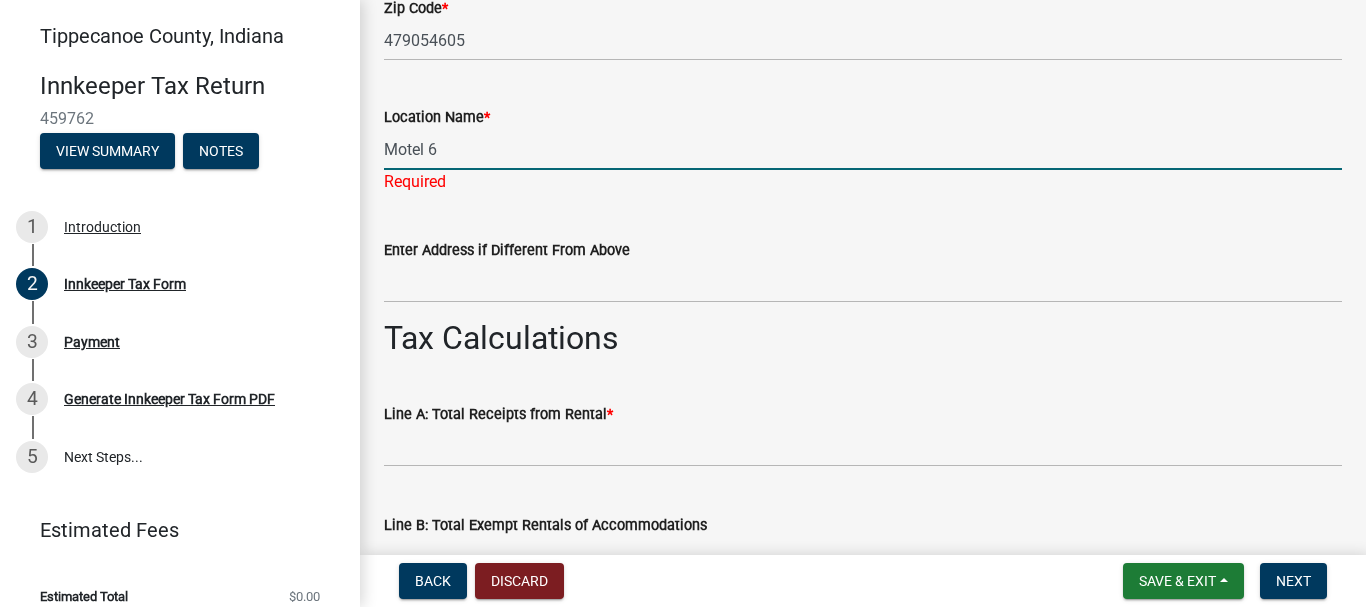 scroll, scrollTop: 1500, scrollLeft: 0, axis: vertical 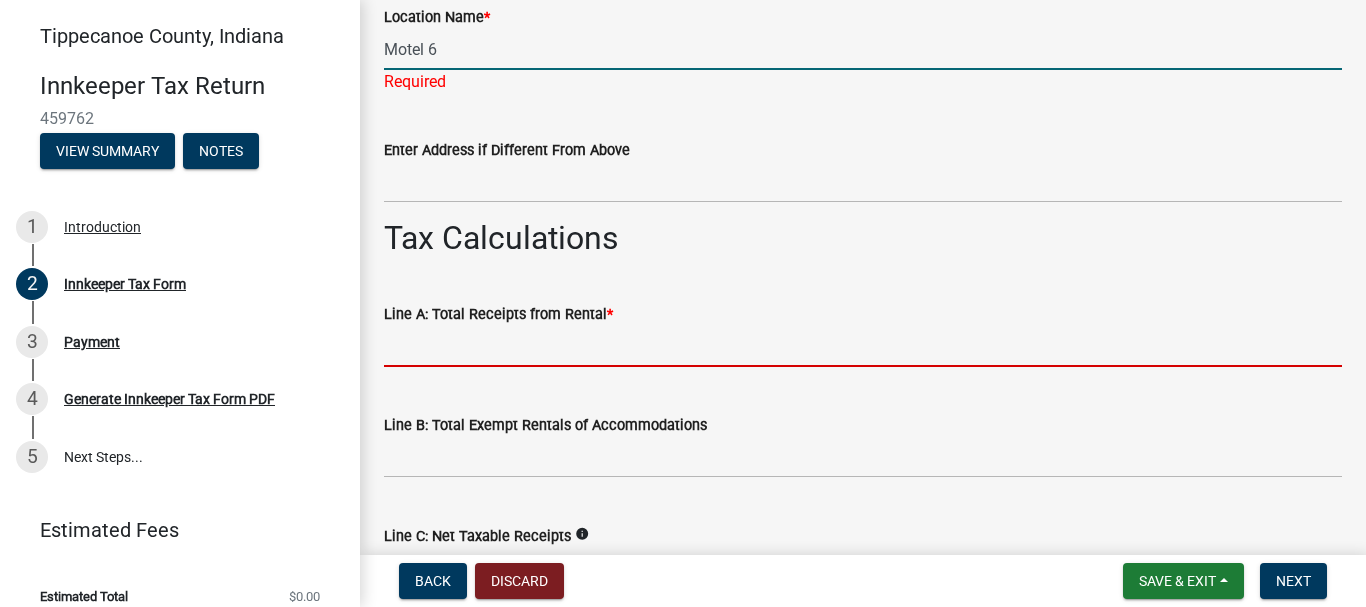 click on "Line A: Total Receipts from Rental  *" 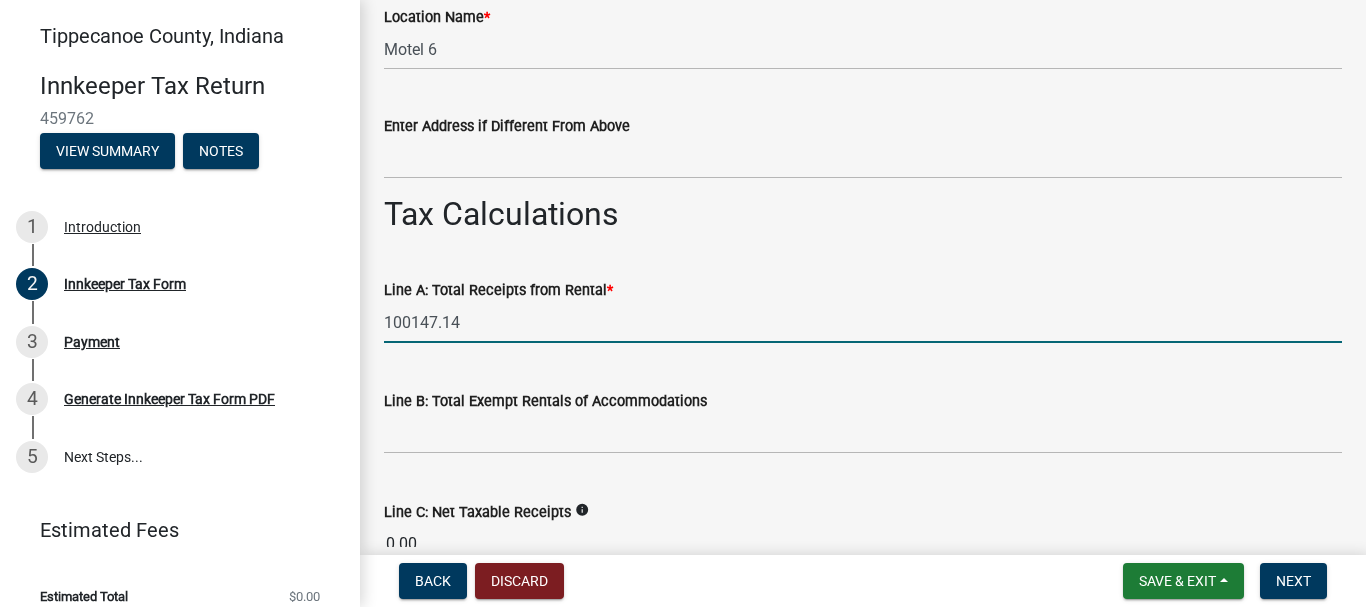 type on "100147.14" 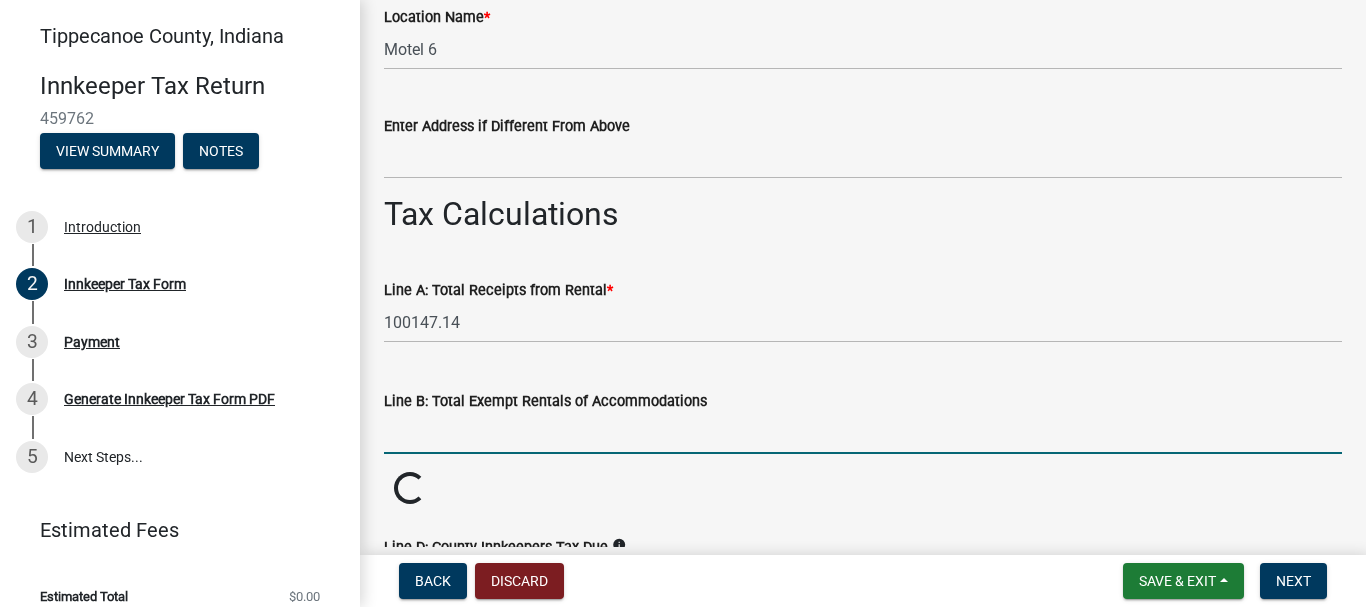 click 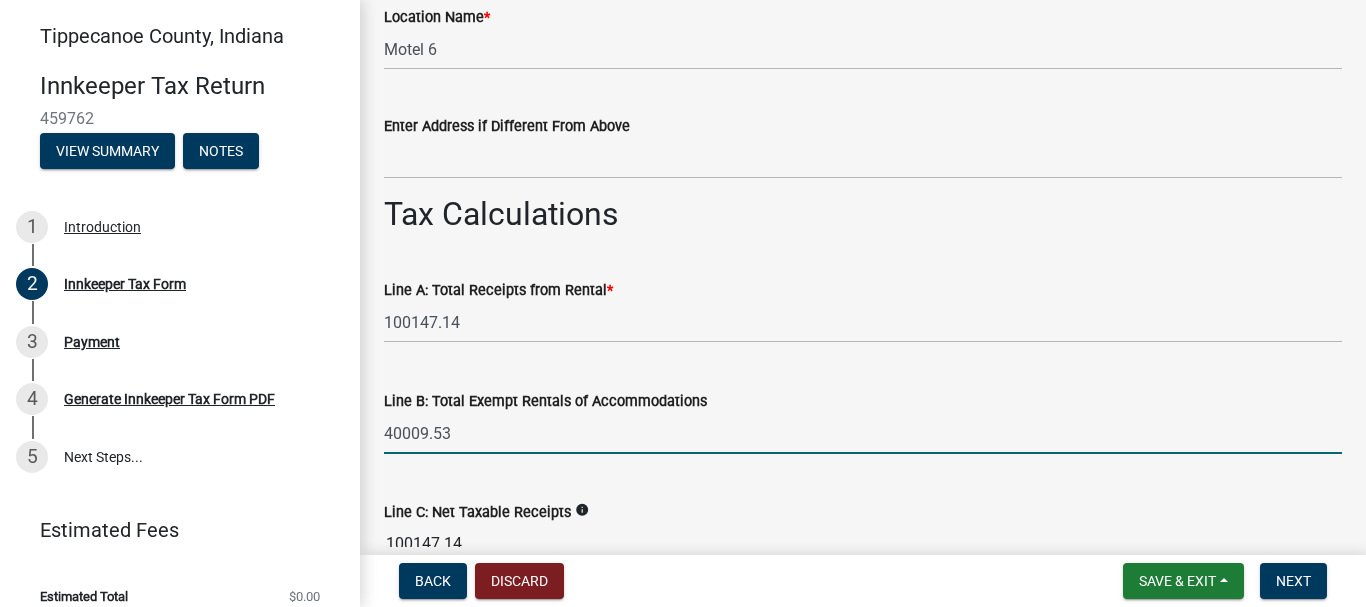 type on "40009.53" 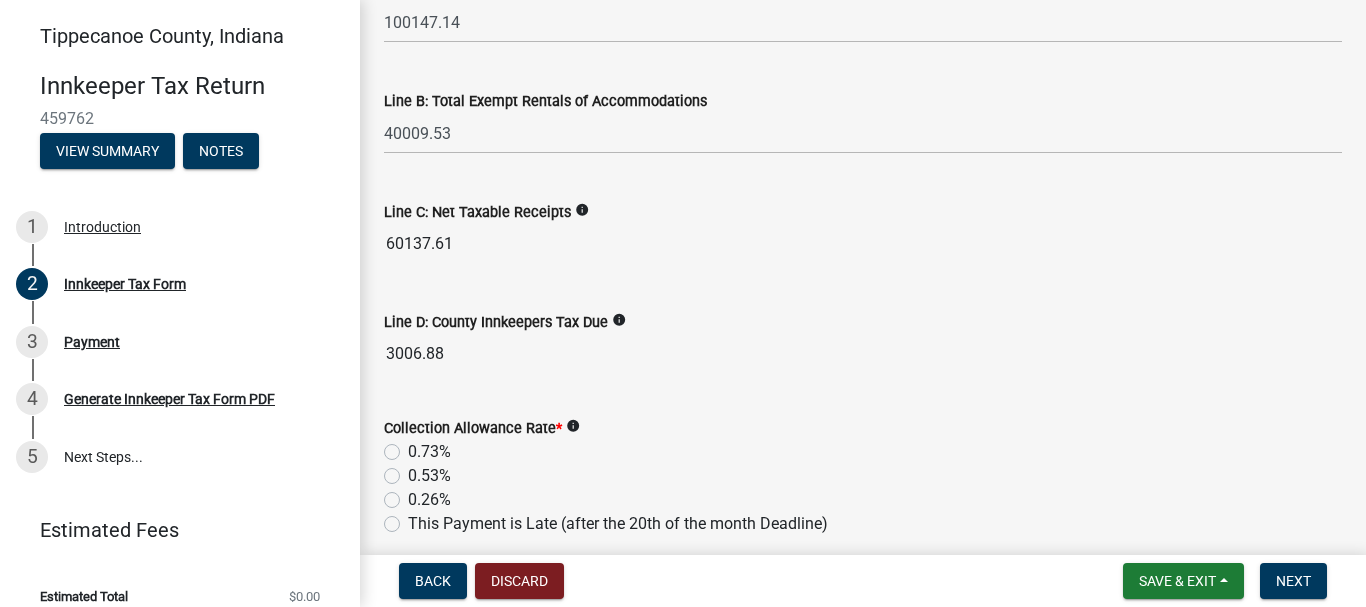 scroll, scrollTop: 1900, scrollLeft: 0, axis: vertical 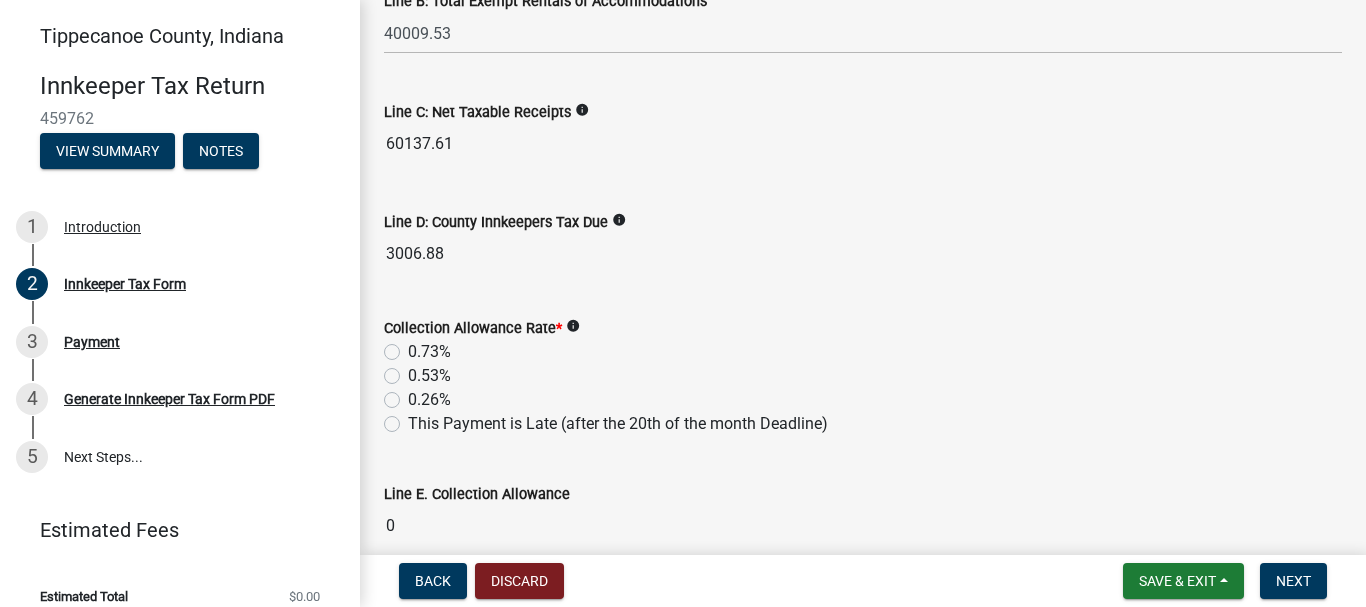 click on "0.73%" 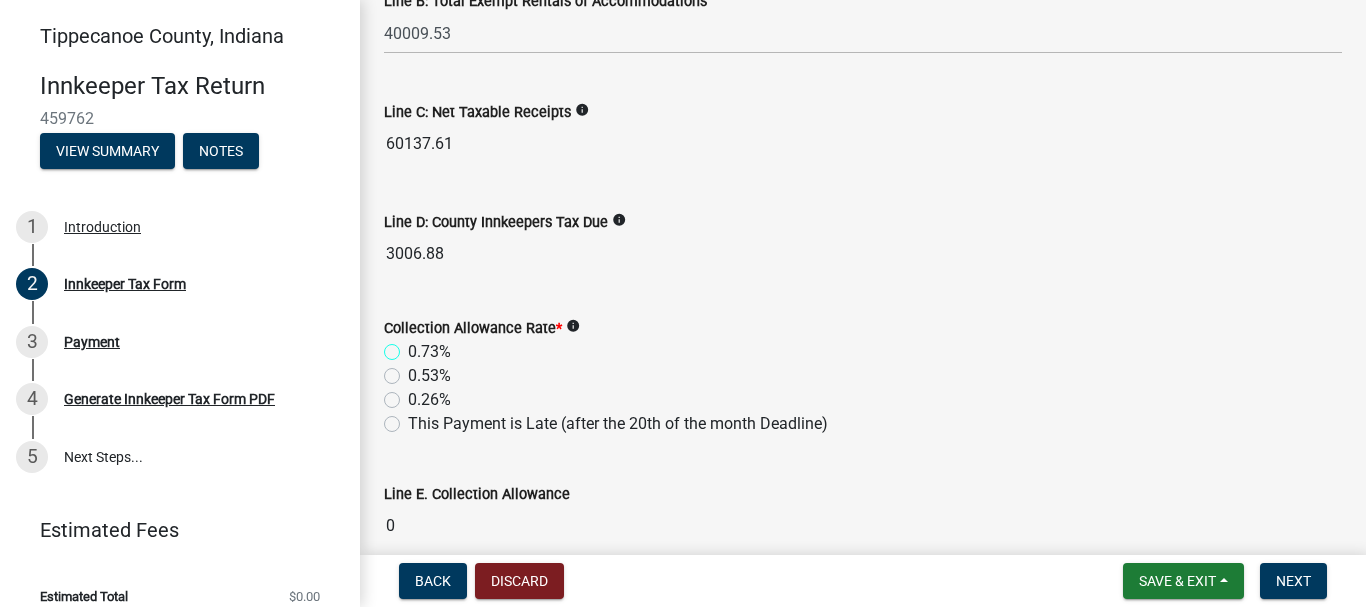 click on "0.73%" at bounding box center [414, 346] 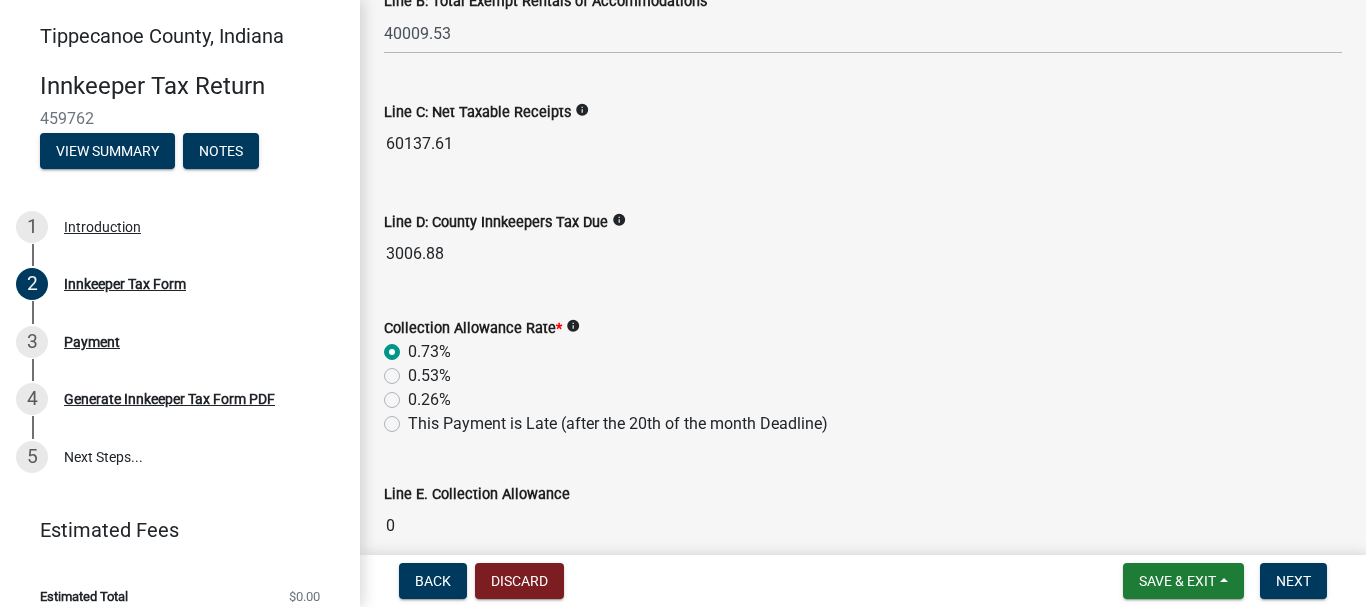 radio on "true" 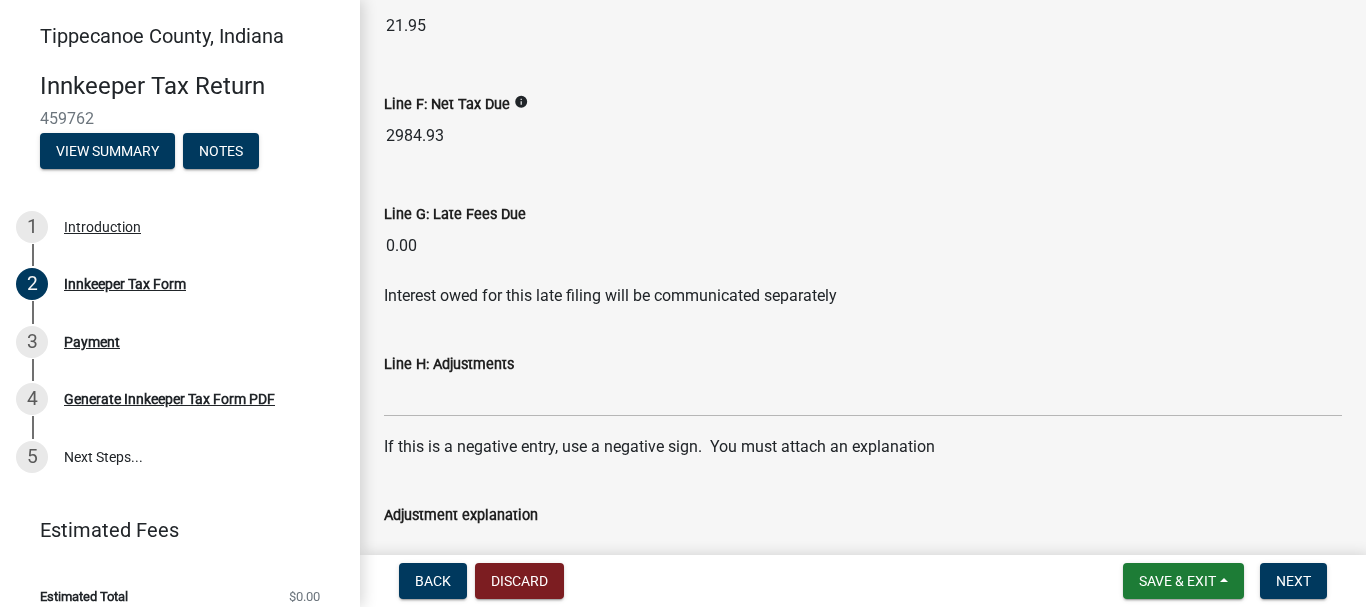 scroll, scrollTop: 2500, scrollLeft: 0, axis: vertical 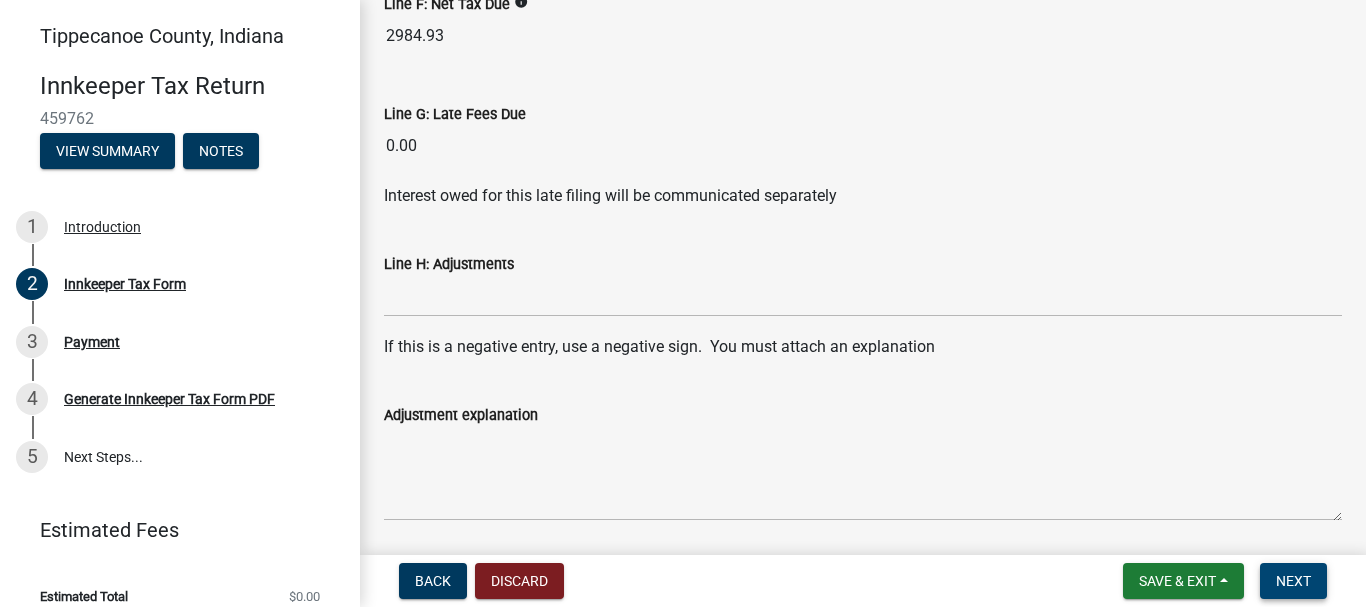 click on "Next" at bounding box center (1293, 581) 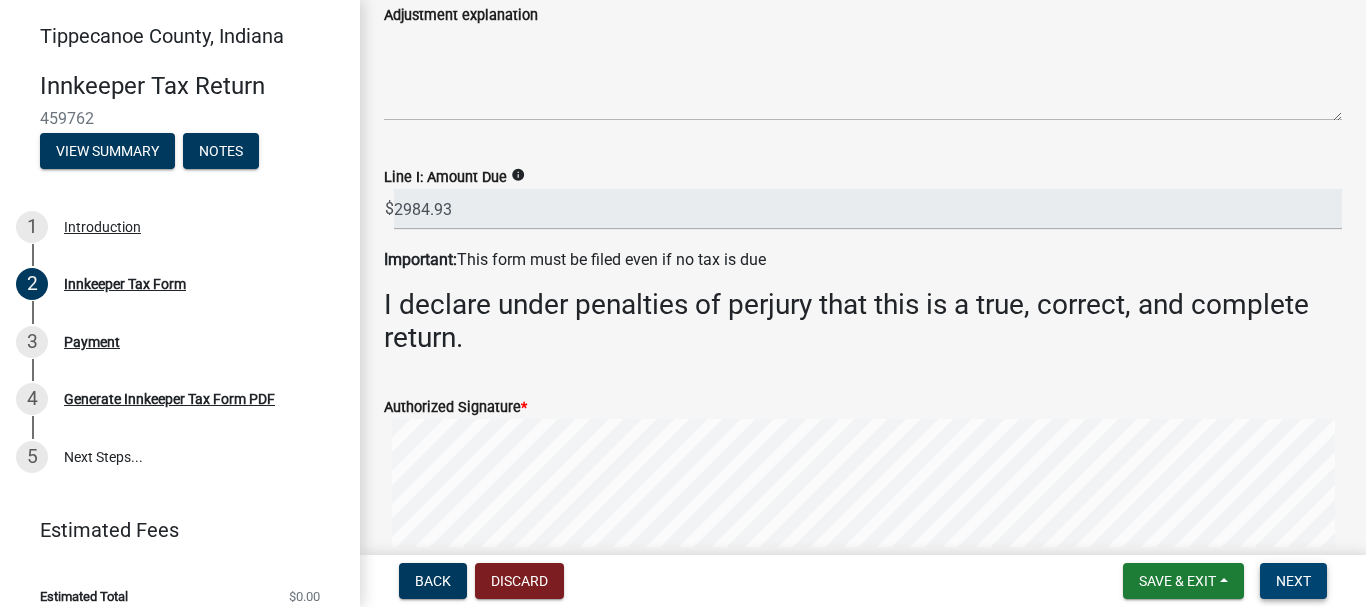 scroll, scrollTop: 3200, scrollLeft: 0, axis: vertical 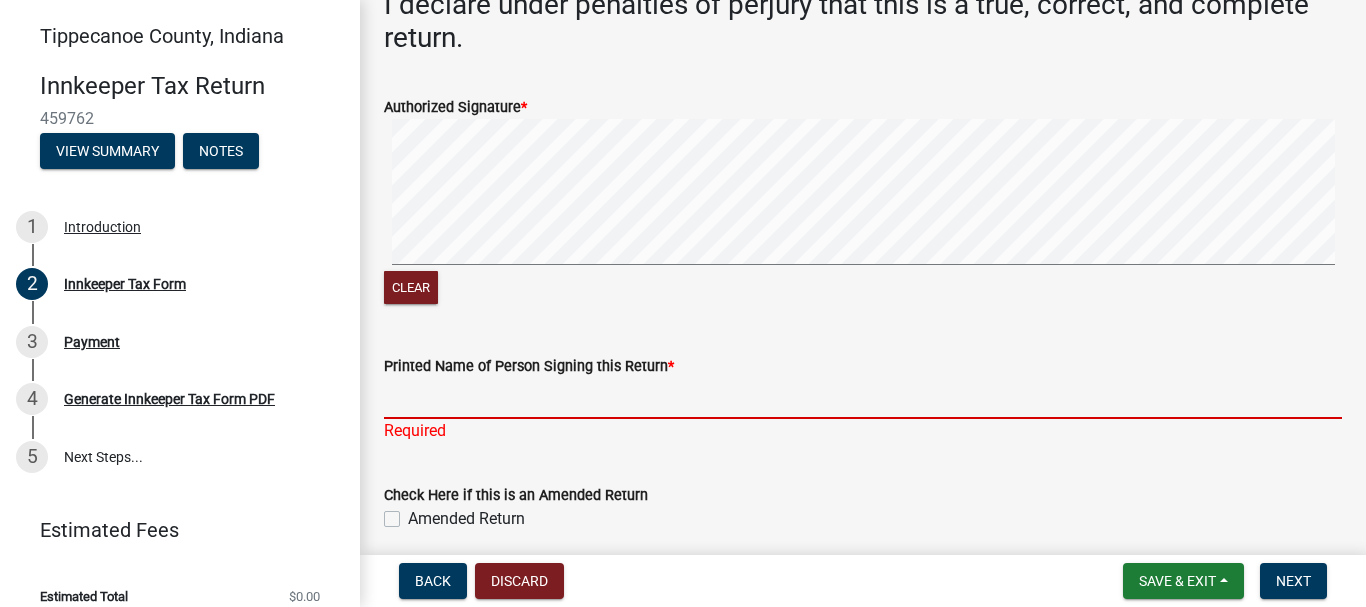 click on "Printed Name of Person Signing this Return  *" at bounding box center [863, 398] 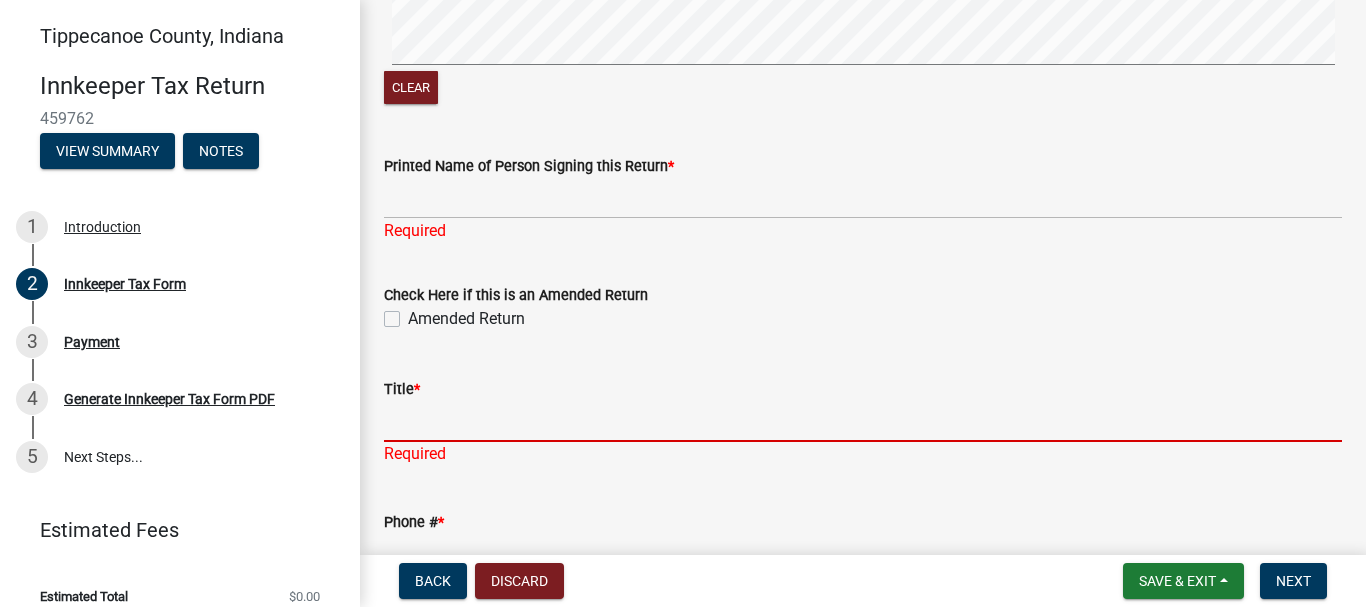 click on "Title  *" at bounding box center (863, 421) 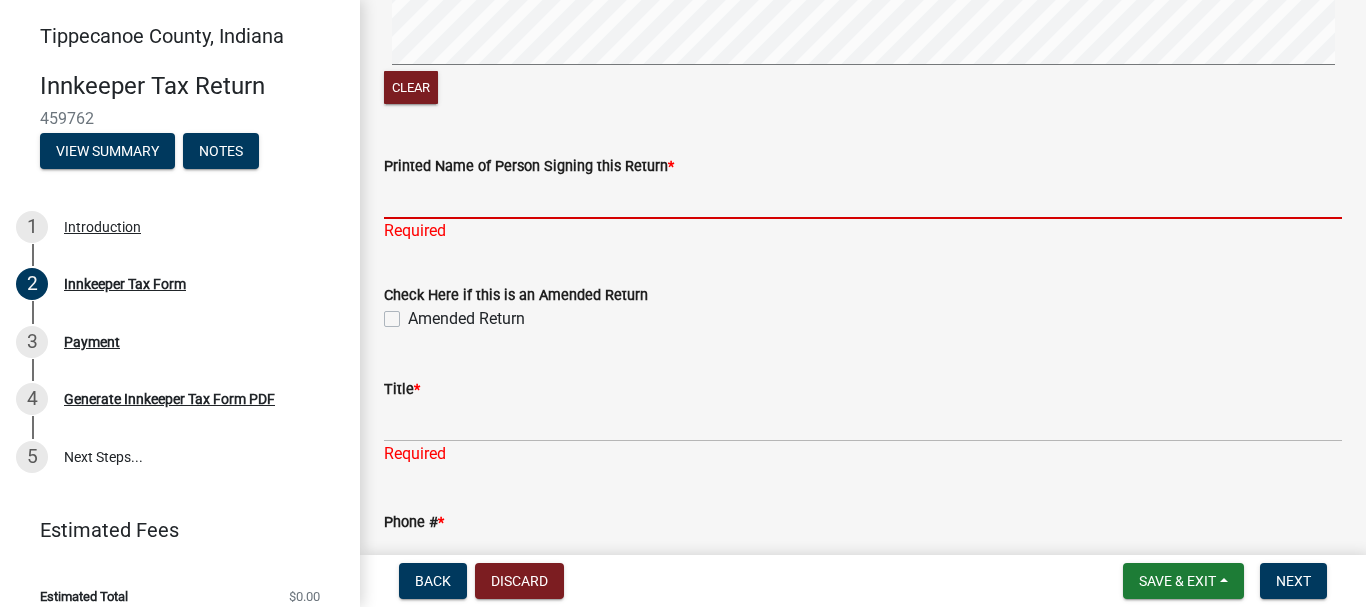 click on "Printed Name of Person Signing this Return  *" at bounding box center [863, 198] 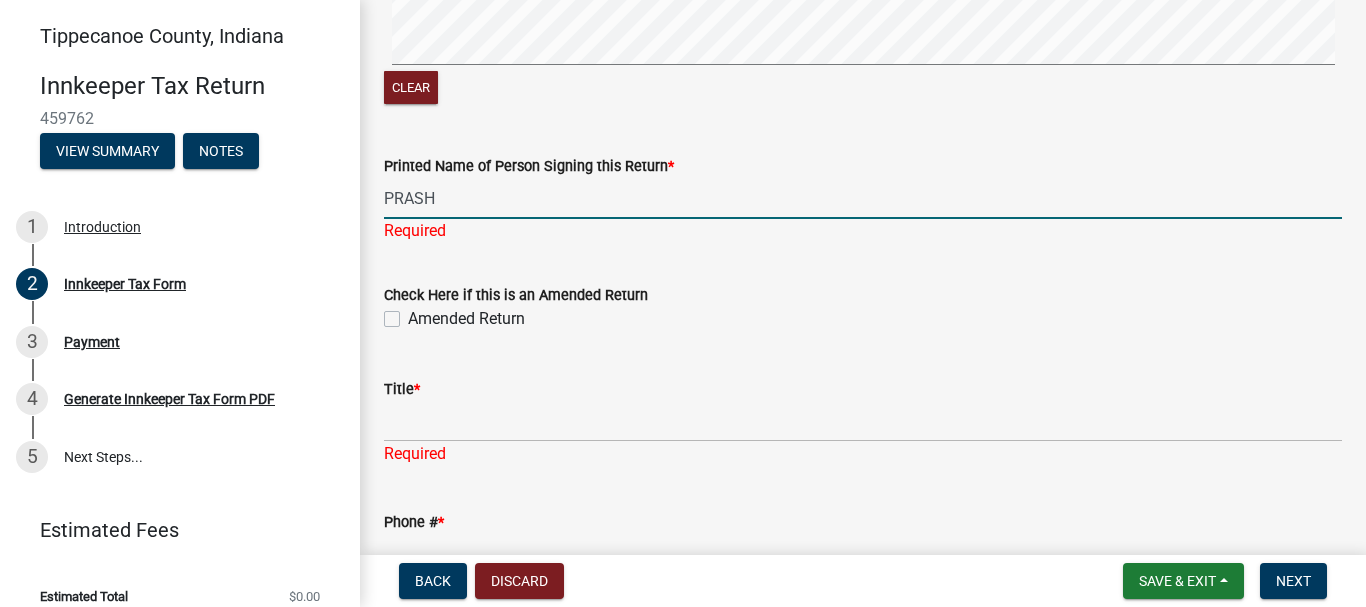 type on "[FIRST] [LAST]" 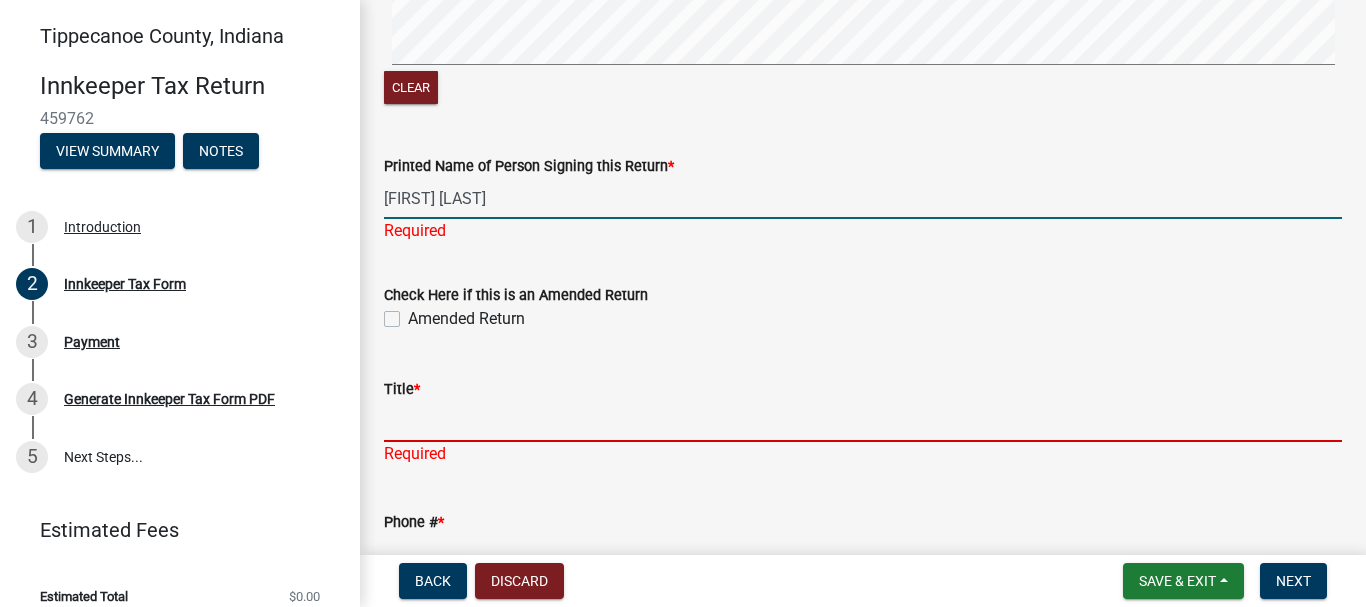 click on "Title  * Required" 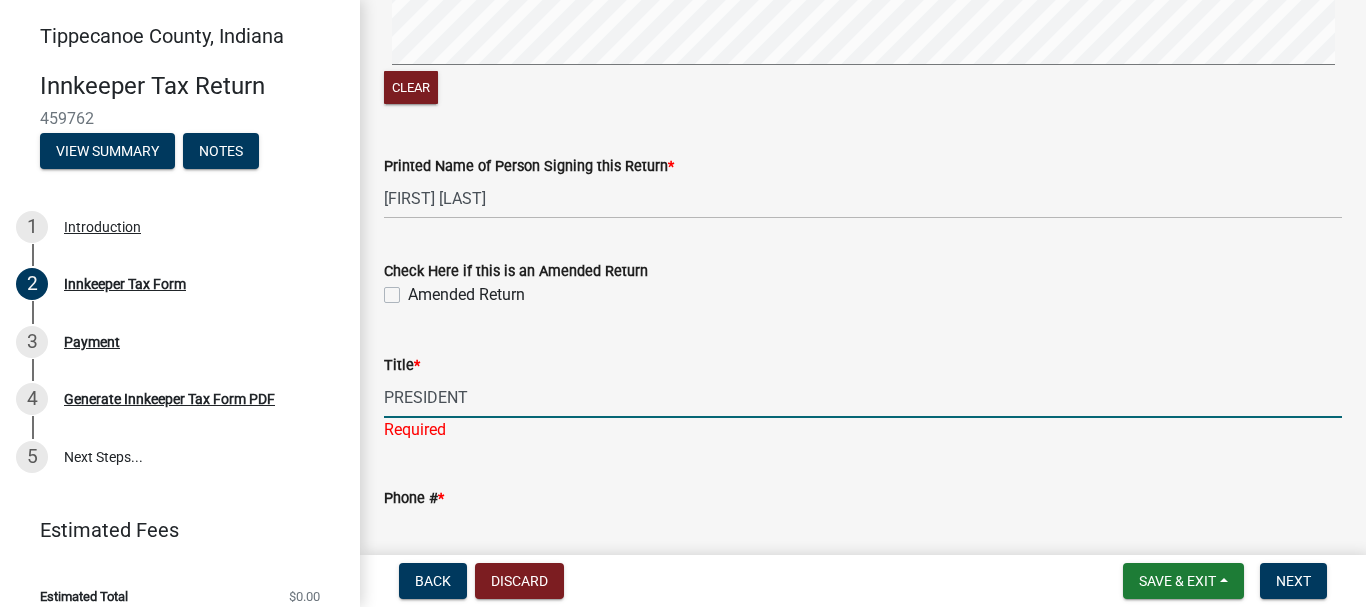 type on "PRESIDENT" 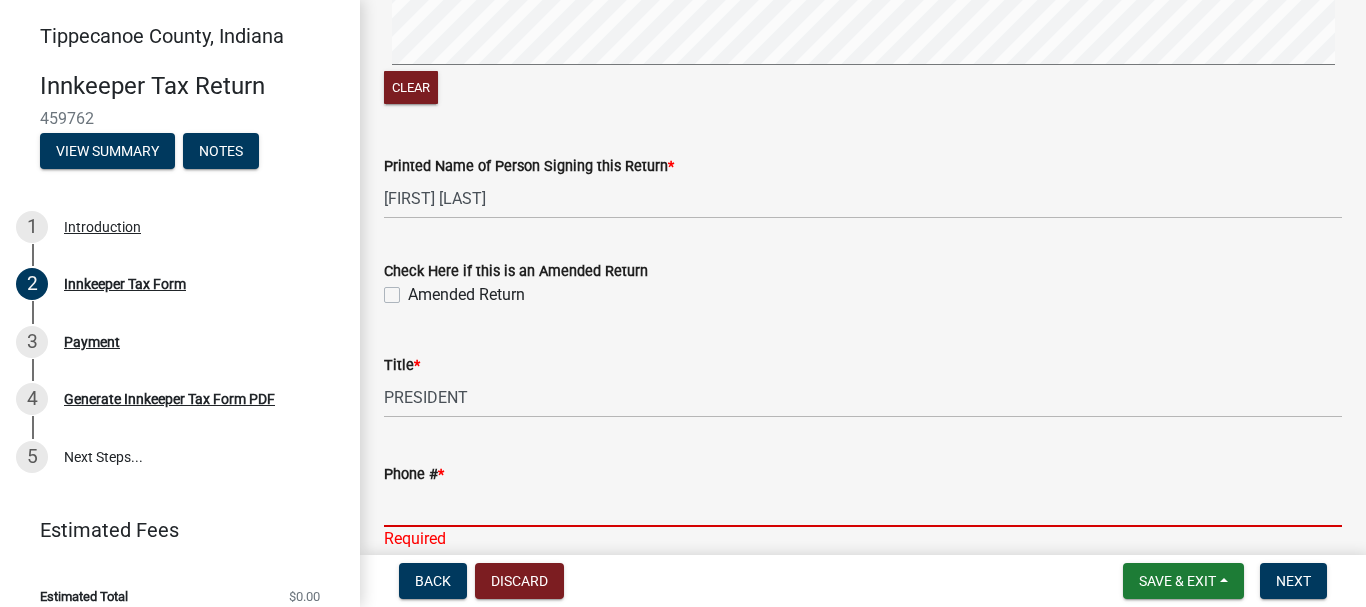 scroll, scrollTop: 3500, scrollLeft: 0, axis: vertical 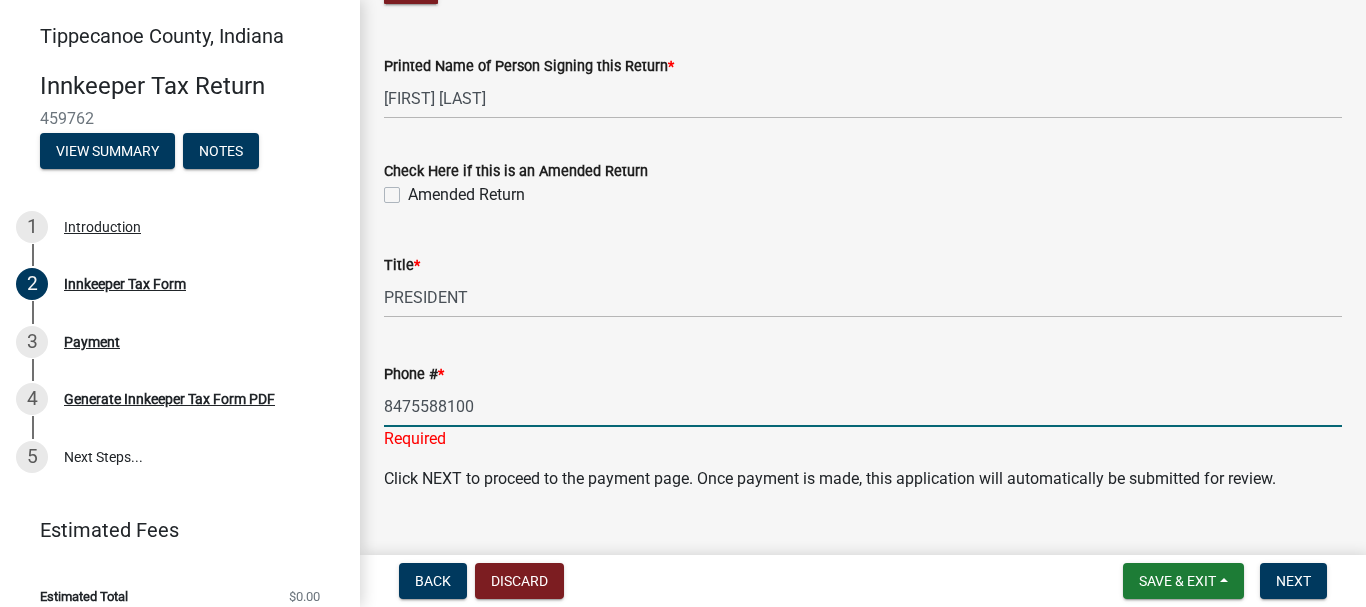 type on "8475588100" 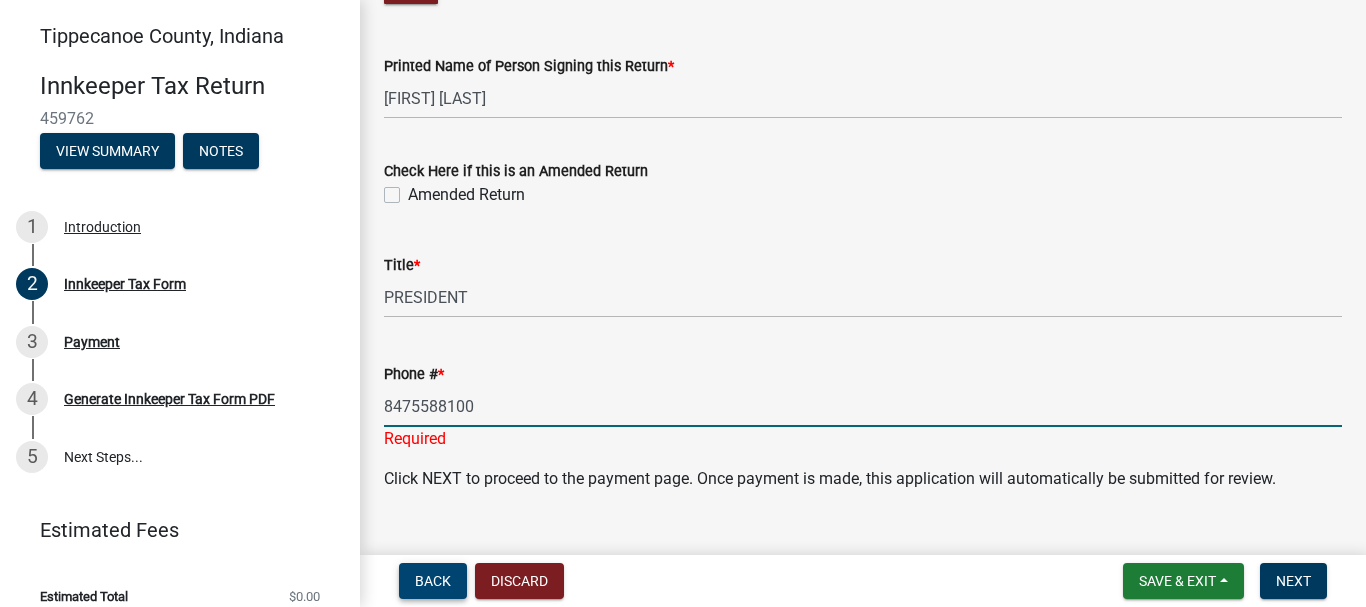 type 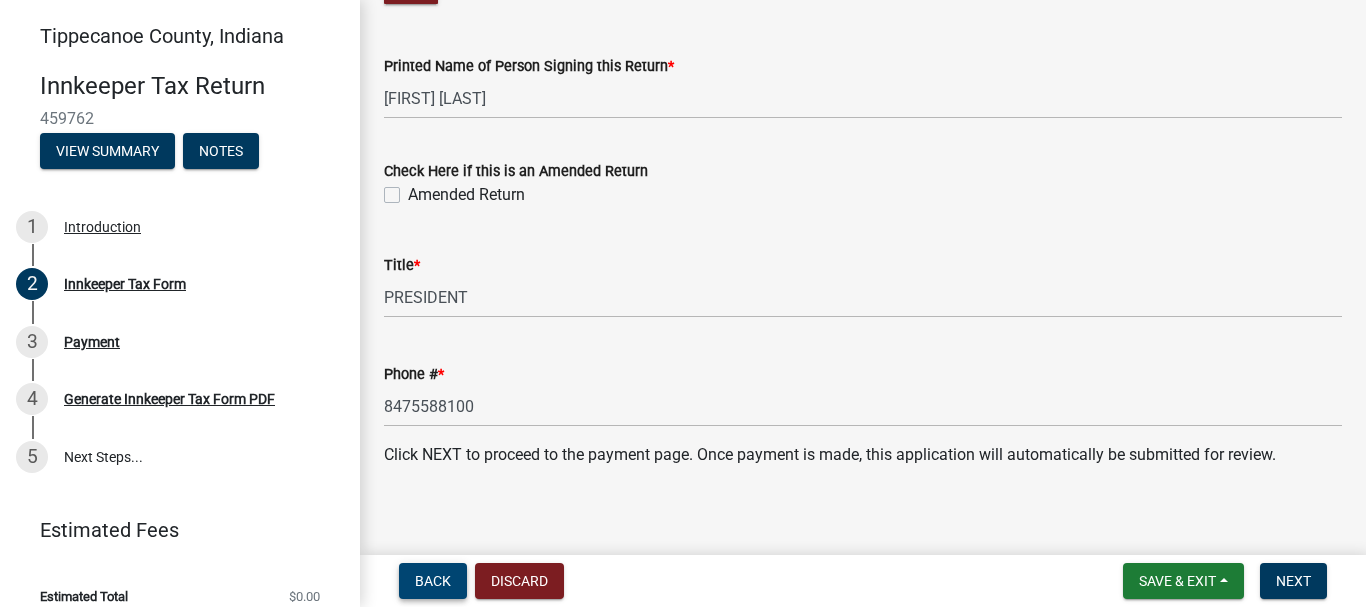 scroll, scrollTop: 3514, scrollLeft: 0, axis: vertical 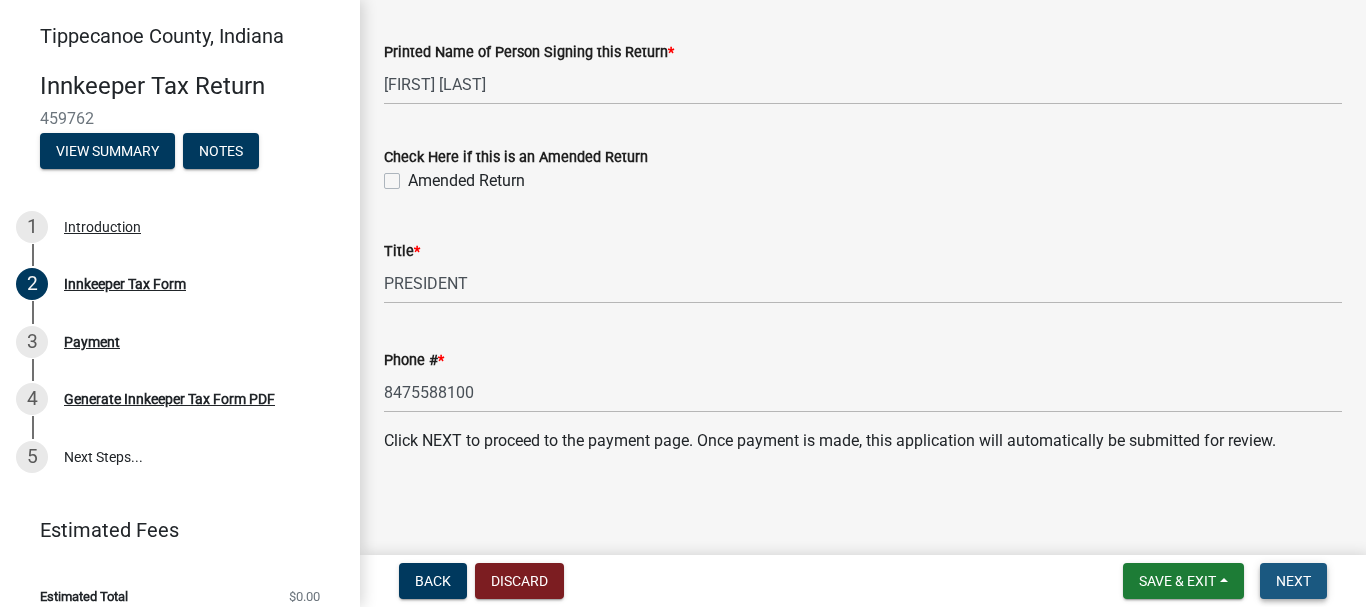 click on "Next" at bounding box center [1293, 581] 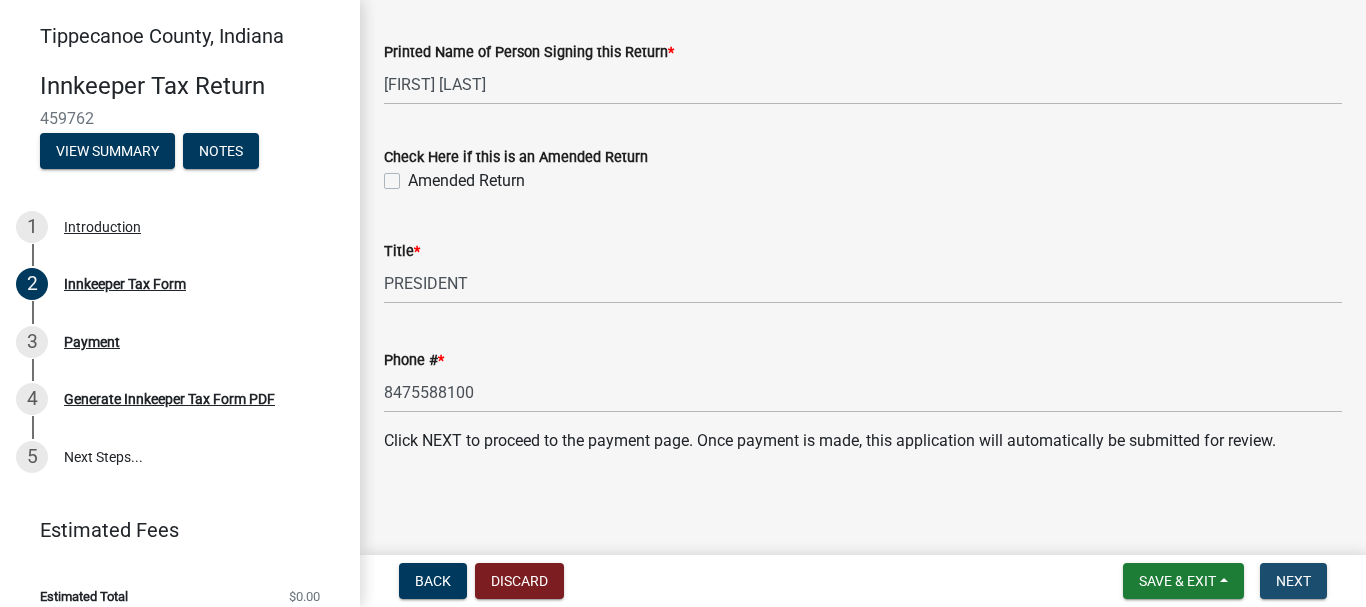 scroll, scrollTop: 0, scrollLeft: 0, axis: both 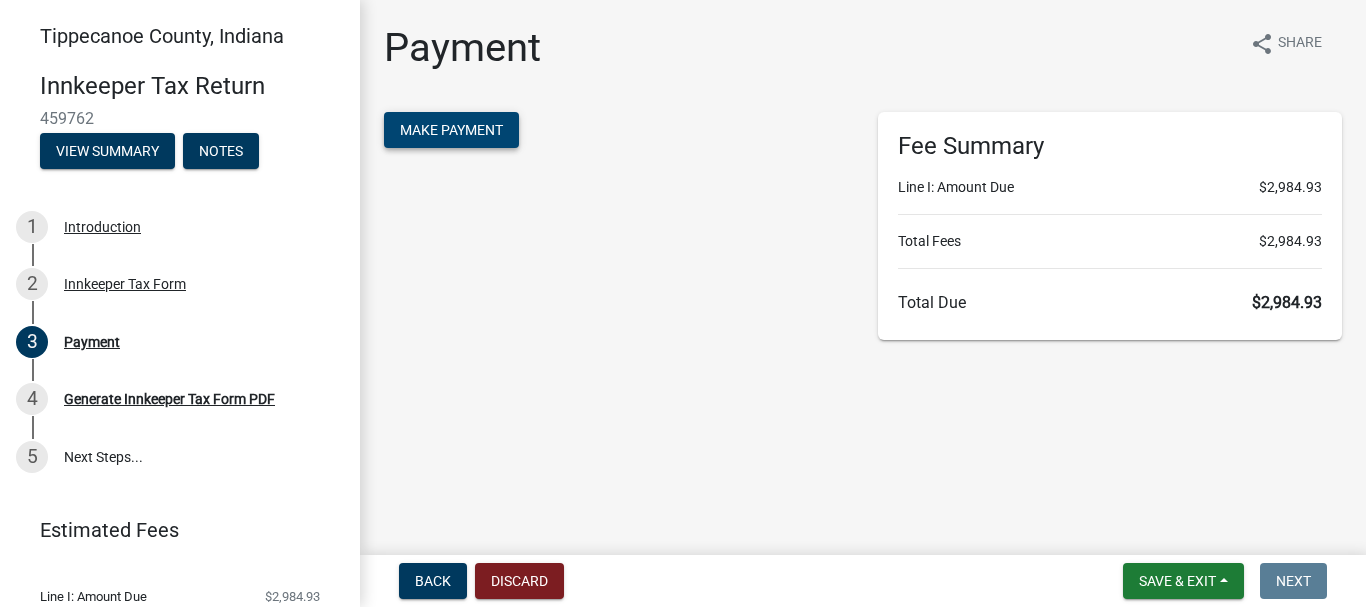 click on "Make Payment" 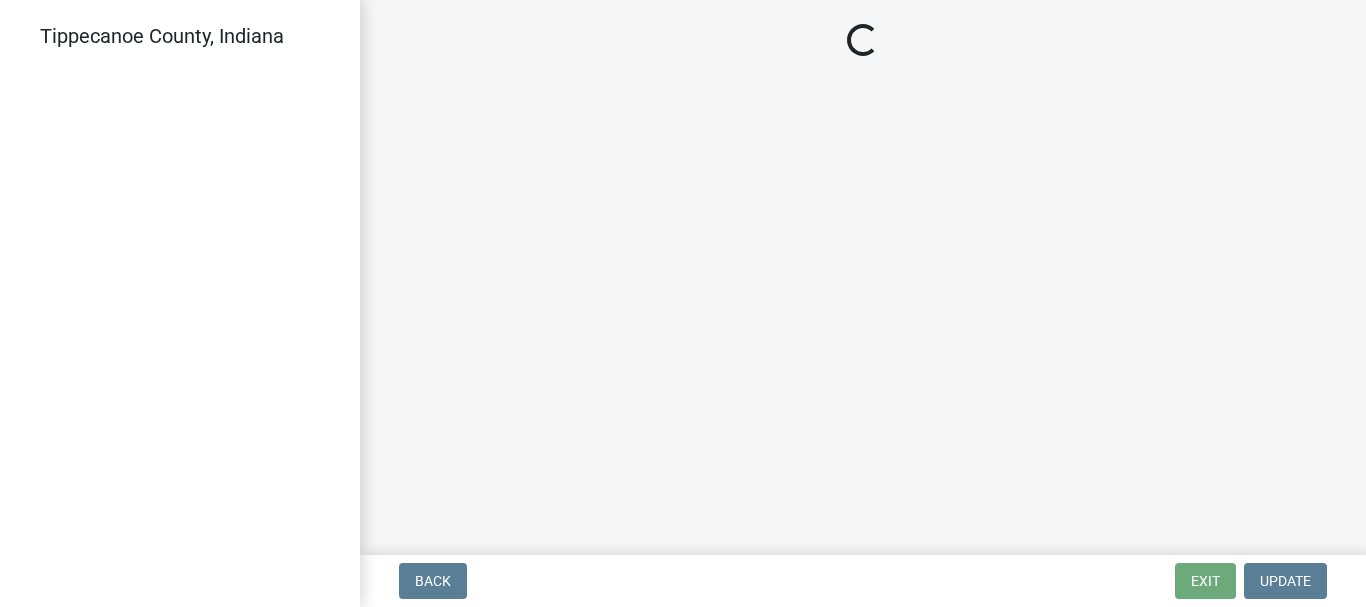 scroll, scrollTop: 0, scrollLeft: 0, axis: both 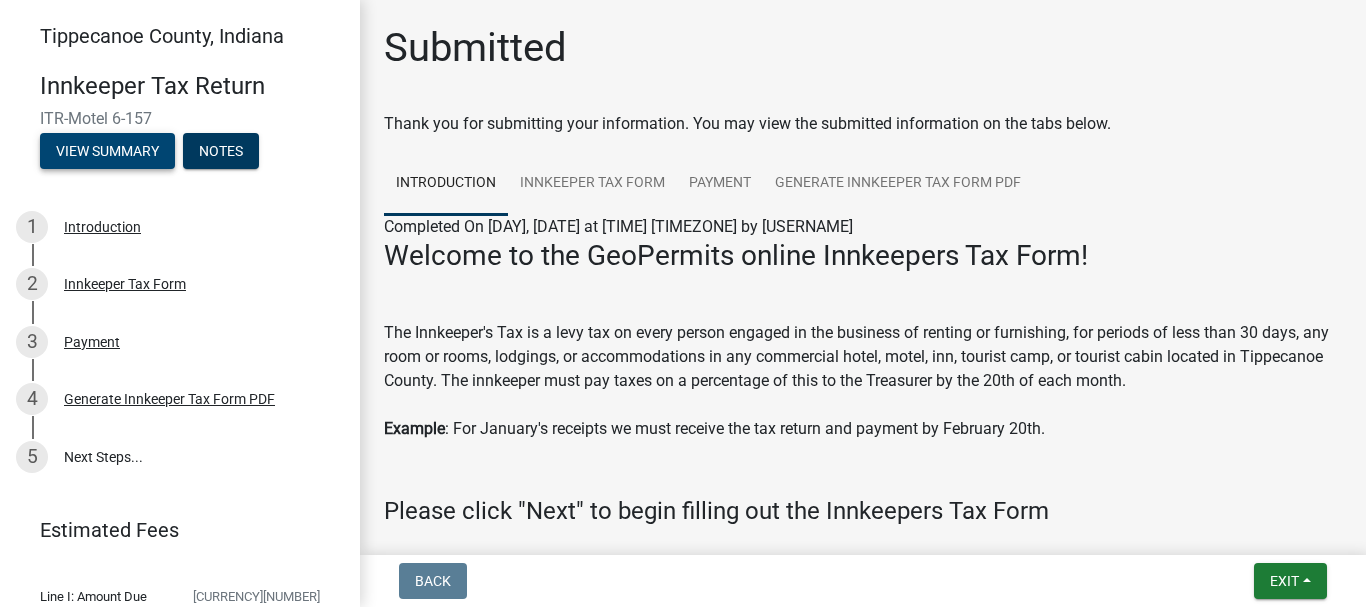 click on "View Summary" at bounding box center (107, 151) 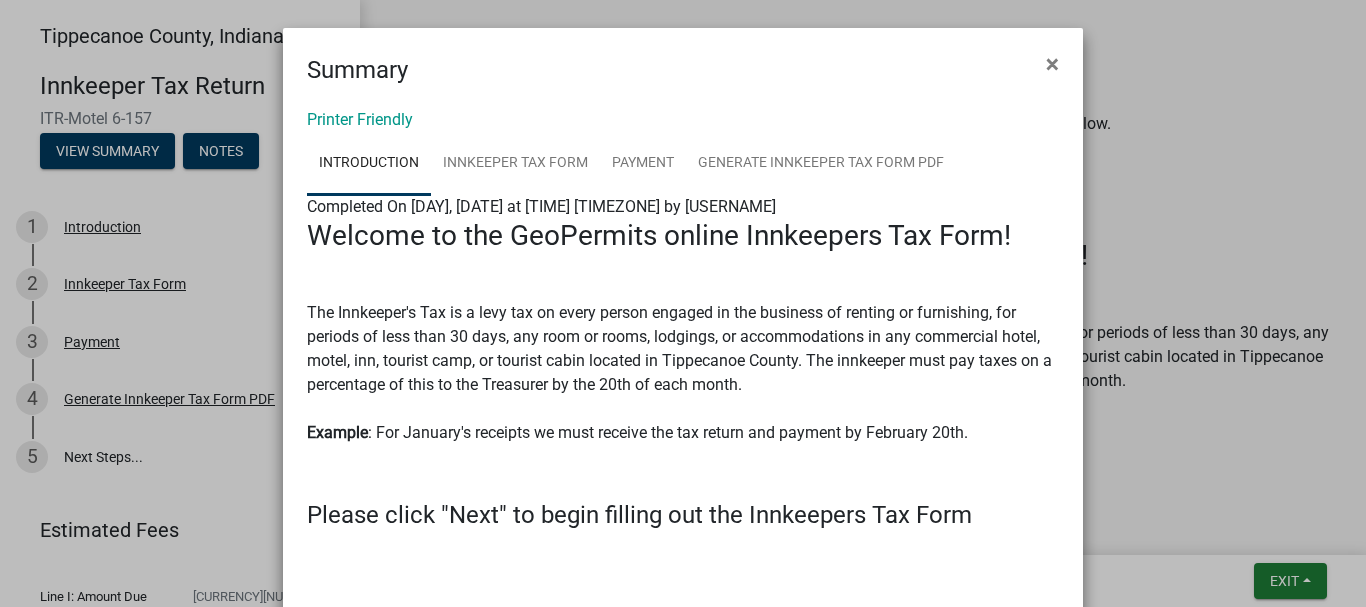 scroll, scrollTop: 88, scrollLeft: 0, axis: vertical 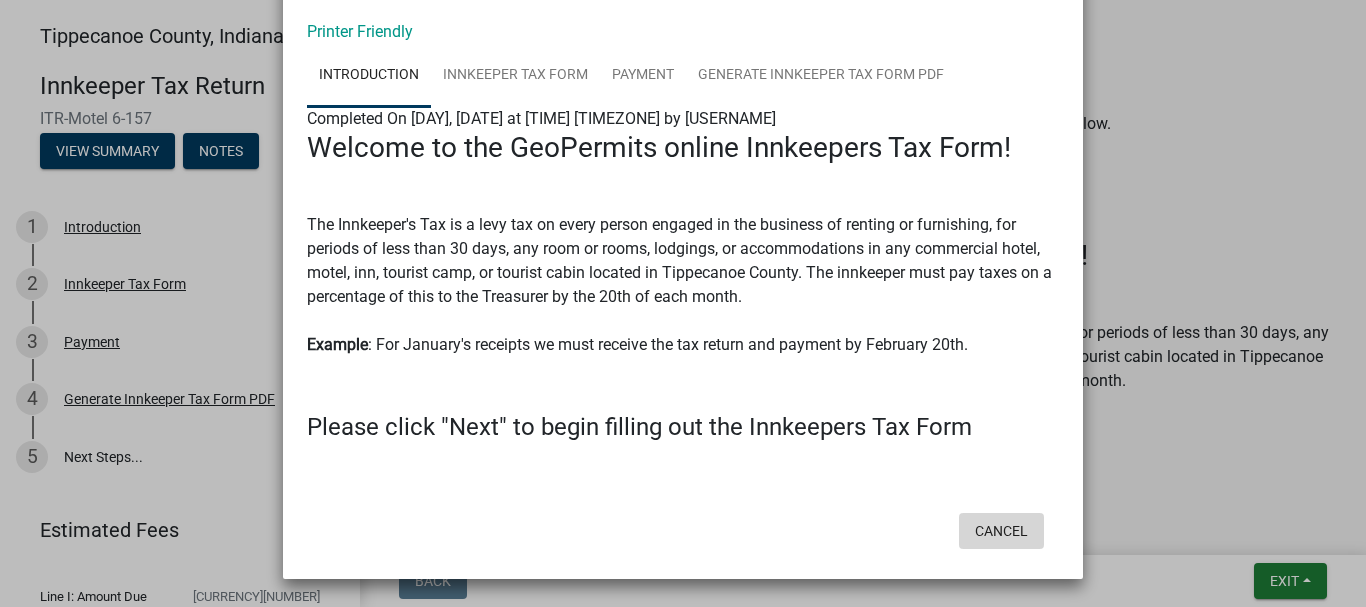 click on "Cancel" 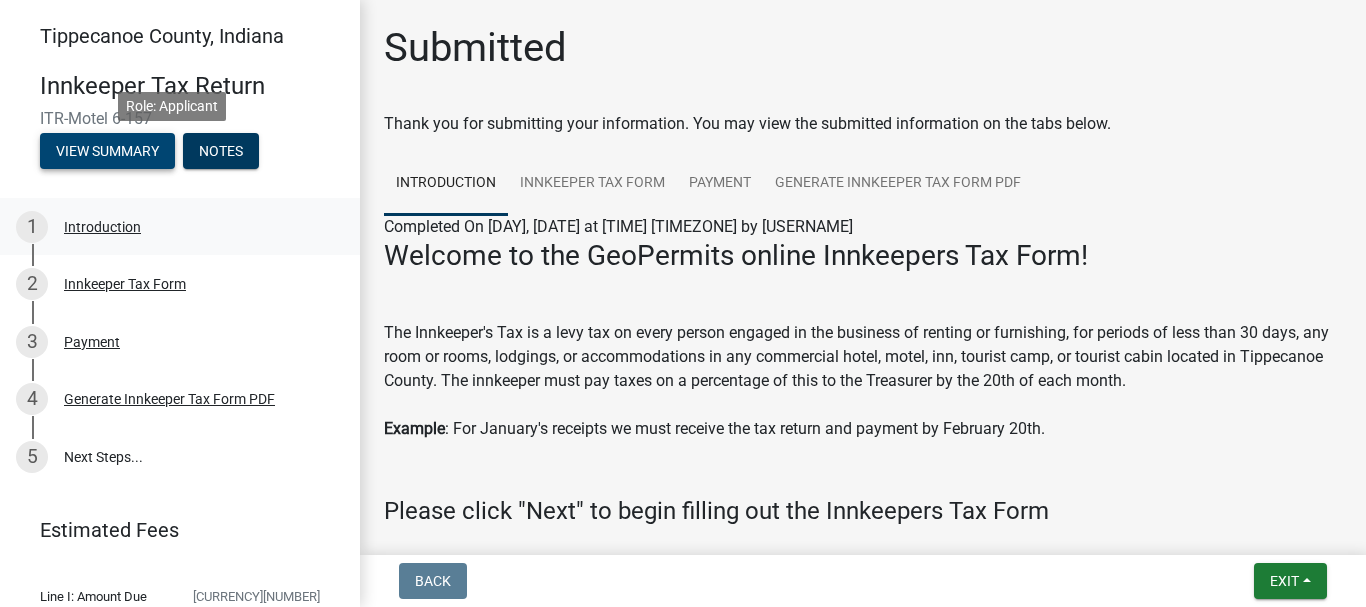 scroll, scrollTop: 65, scrollLeft: 0, axis: vertical 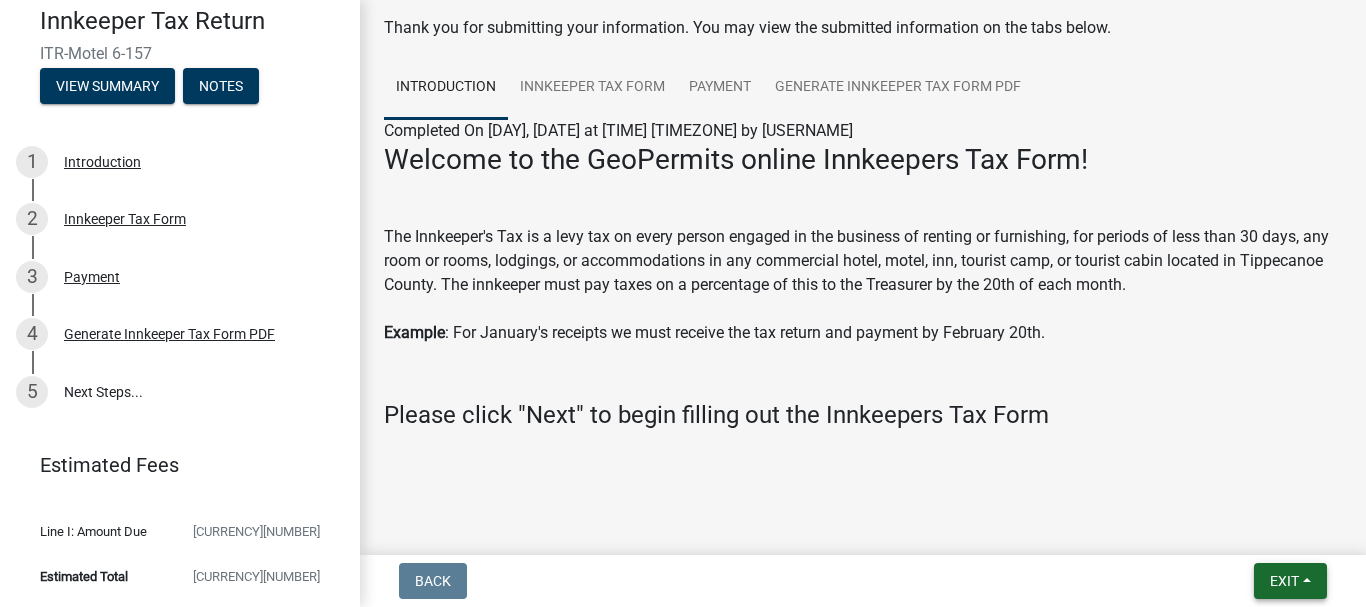 click on "Exit" at bounding box center (1284, 581) 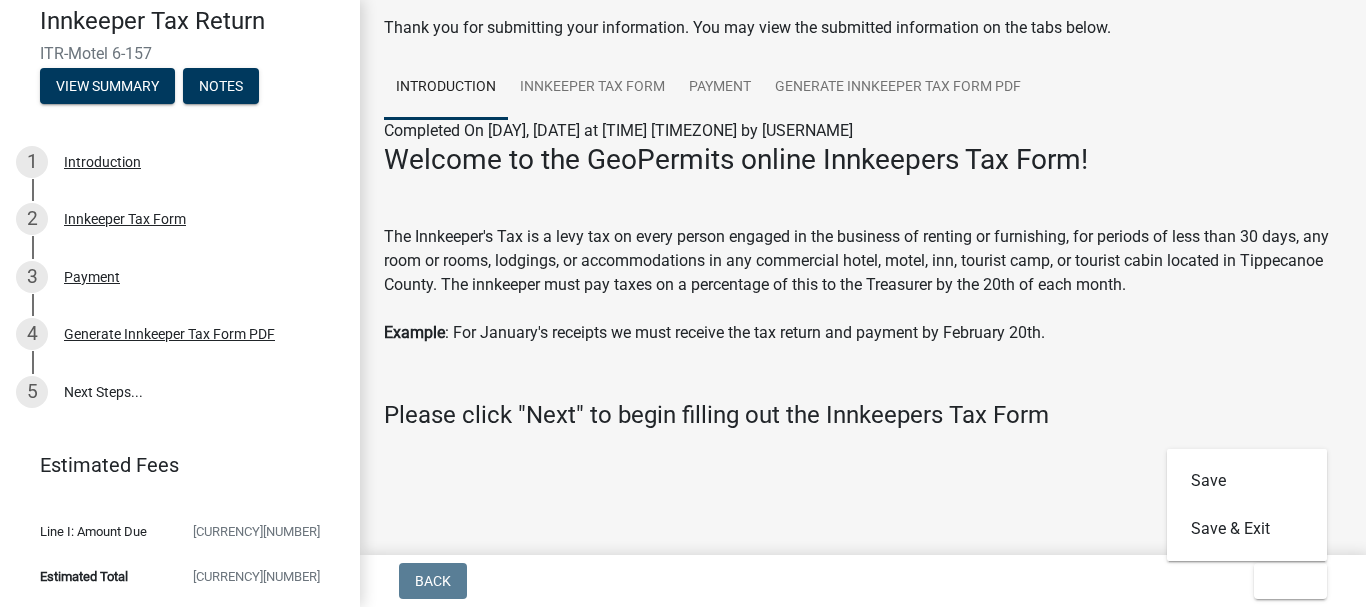 click on "Submitted  Thank you for submitting your information. You may view the submitted information on the tabs below.
Introduction Innkeeper Tax Form Payment Generate Innkeeper Tax Form PDF Completed On Wednesday, August 6, 2025 at 7:43 AM EDT by shrihari7 Welcome to the GeoPermits online Innkeepers Tax Form!   The Innkeeper's Tax is a levy tax on every person engaged in the business of renting or furnishing, for periods of less than 30 days, any room or rooms, lodgings, or accommodations in any commercial hotel, motel, inn, tourist camp, or tourist cabin located in Tippecanoe County. The innkeeper must pay taxes on a percentage of this to the Treasurer by the 20th of each month. Example : For January's receipts we must receive the tax return and payment by February 20th.   Please click "Next" to begin filling out the Innkeepers Tax Form Completed On Wednesday, August 6, 2025 at 7:48 AM EDT by shrihari7  Which month is this return for?  July  What Year?  of This Year  Date  8/6/2025  Federal Tax ID  873623314" 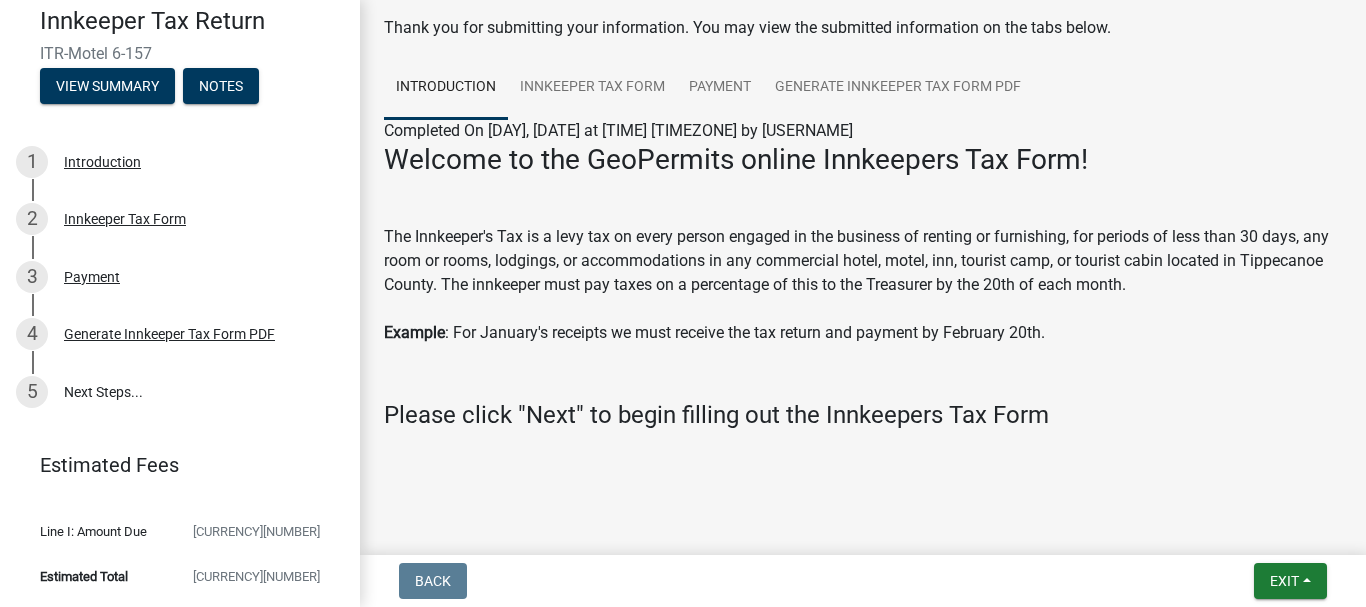 scroll, scrollTop: 0, scrollLeft: 0, axis: both 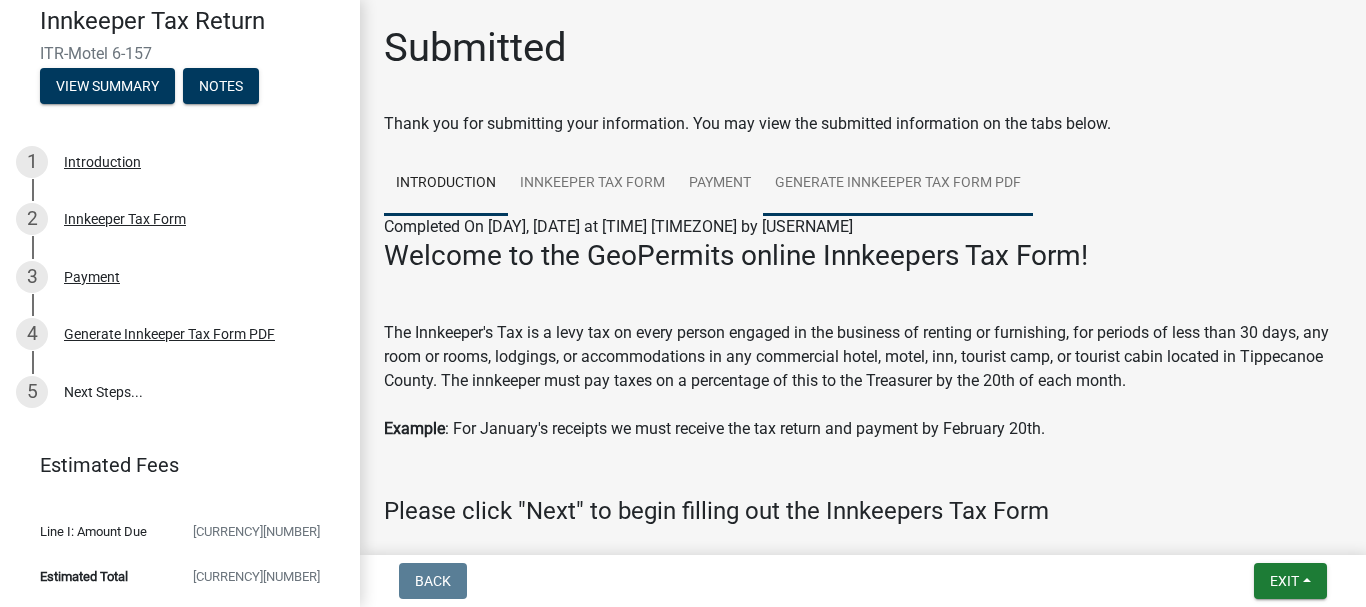 click on "Generate Innkeeper Tax Form PDF" at bounding box center [898, 184] 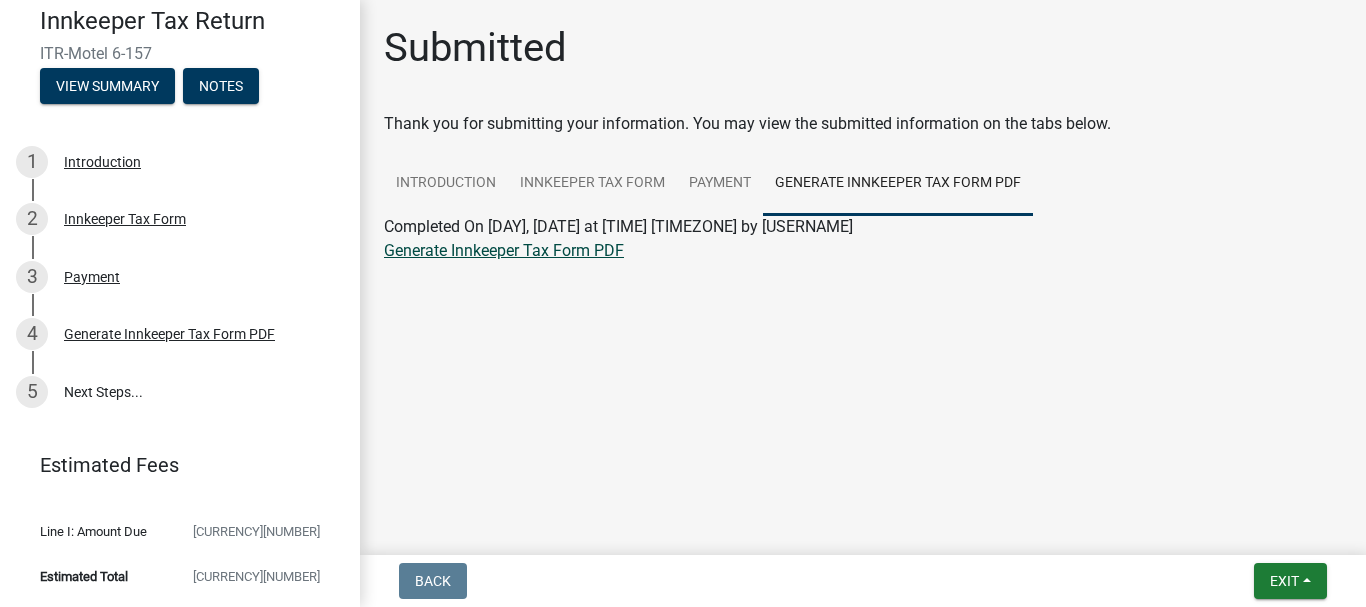 click on "Generate Innkeeper Tax Form PDF" 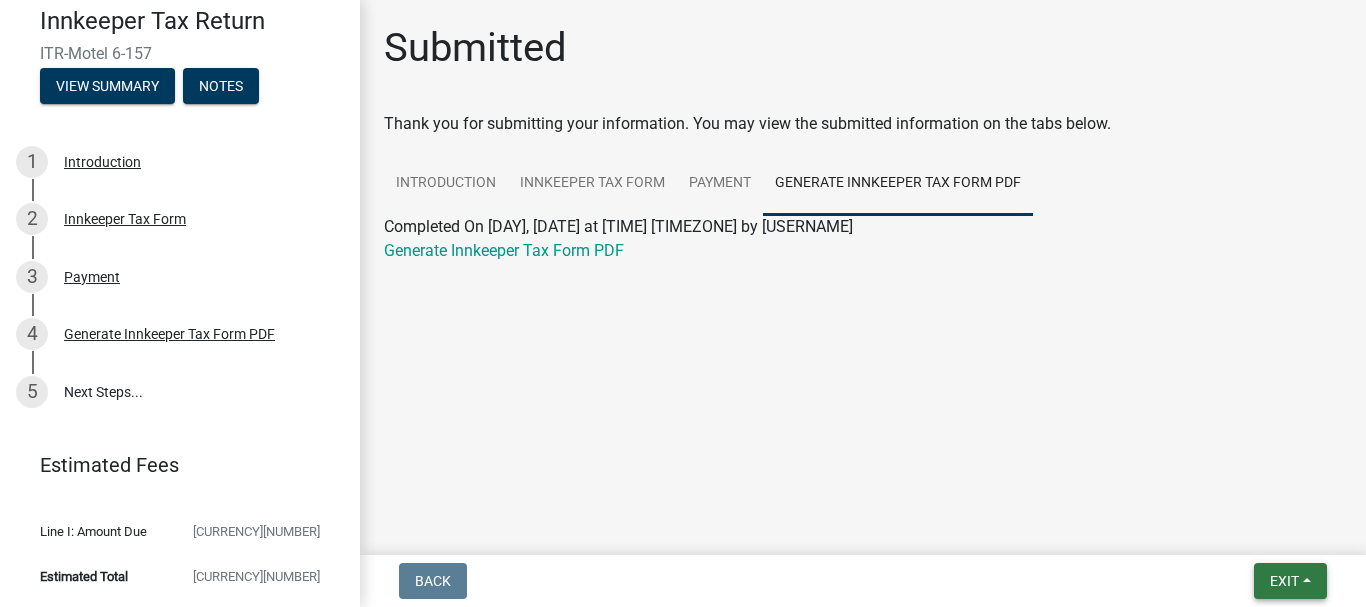 click on "Exit" at bounding box center (1284, 581) 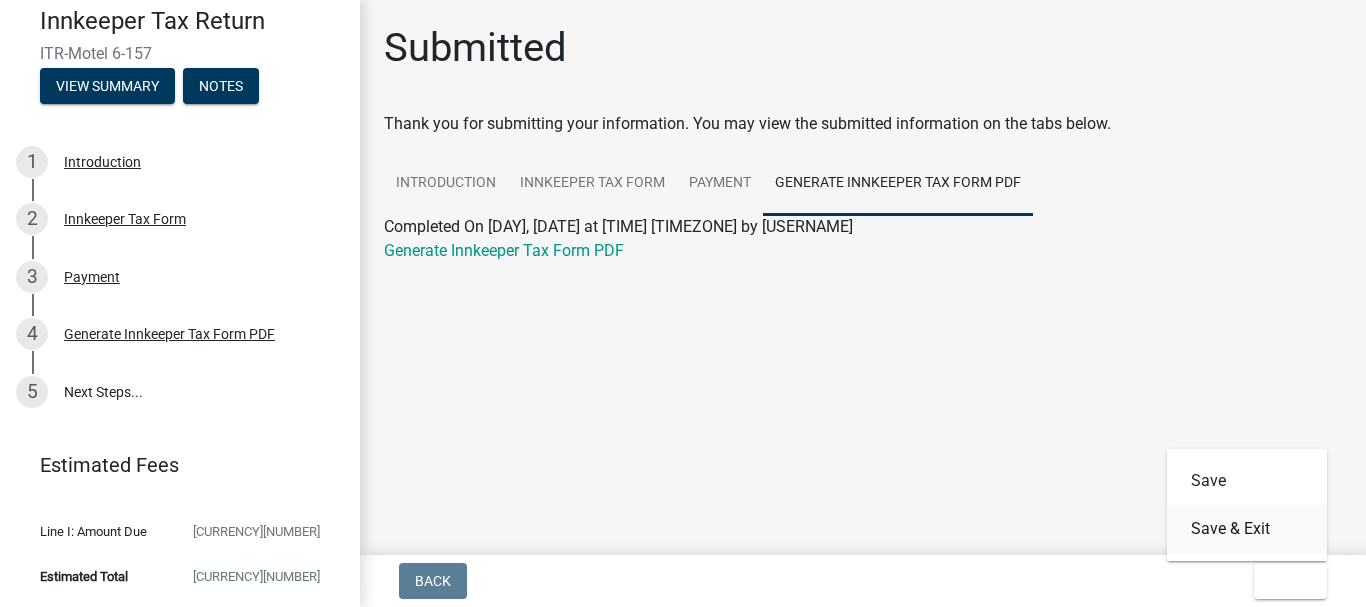 click on "Save & Exit" at bounding box center (1247, 529) 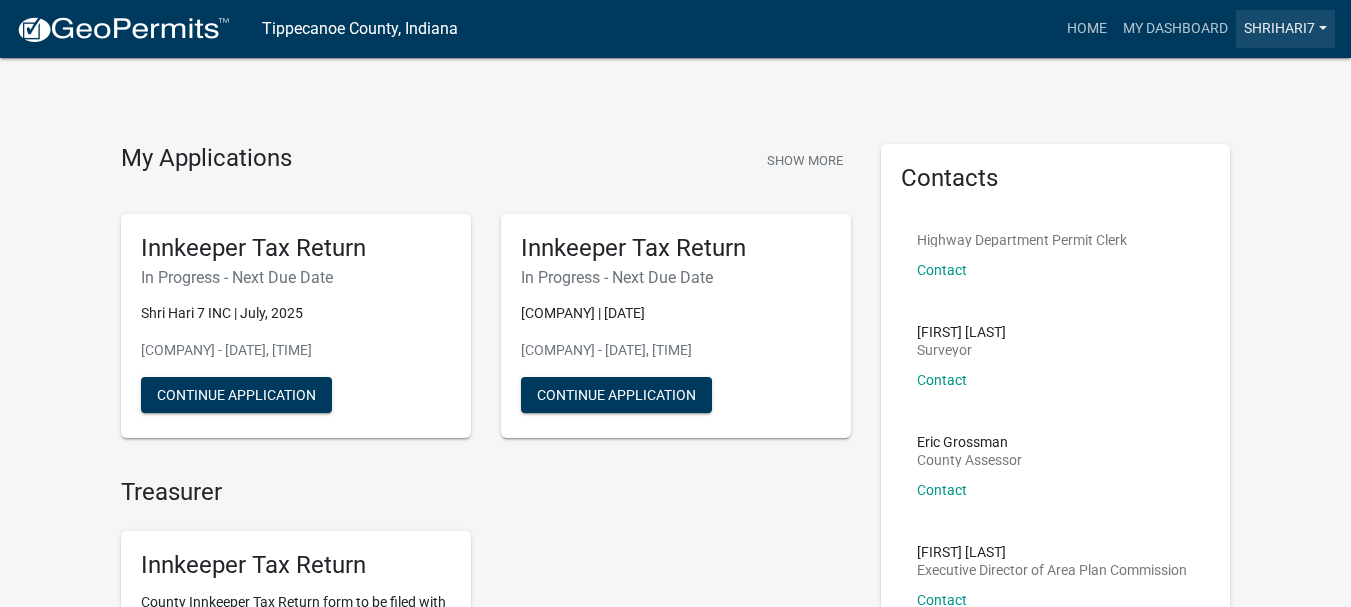 click on "shrihari7" at bounding box center [1285, 29] 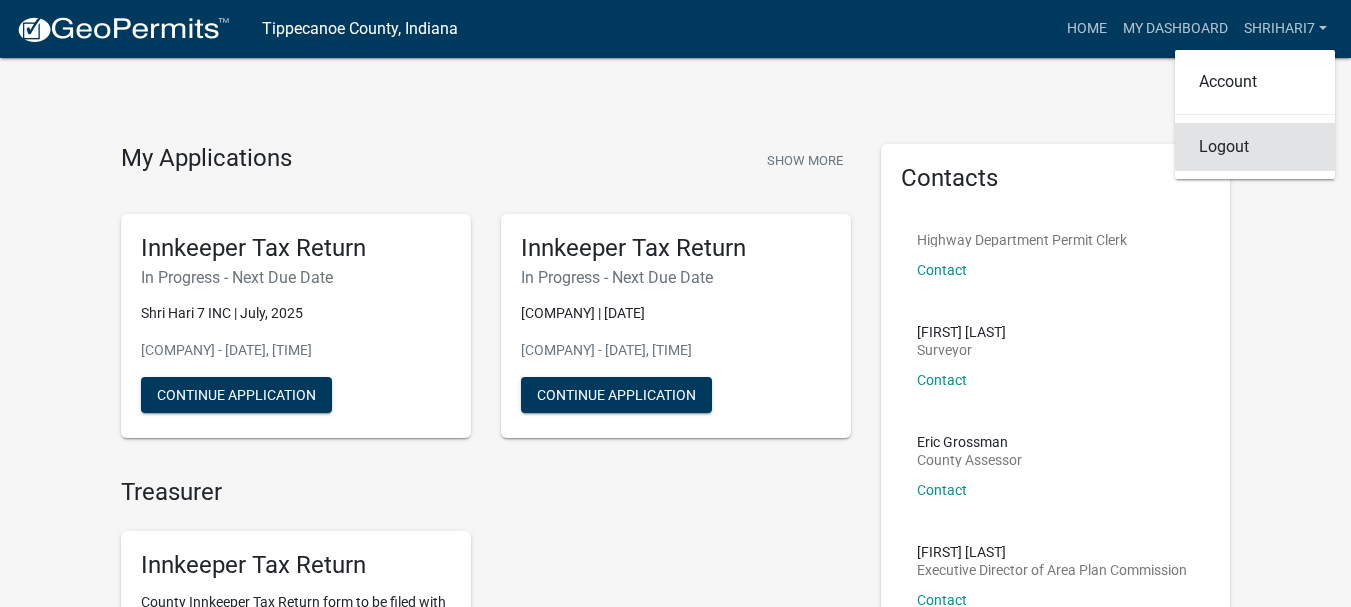 click on "Logout" at bounding box center (1255, 147) 